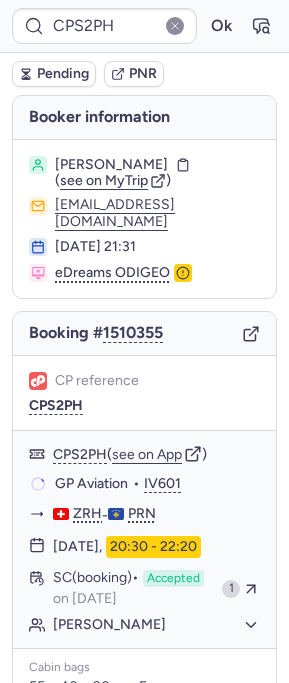 scroll, scrollTop: 0, scrollLeft: 0, axis: both 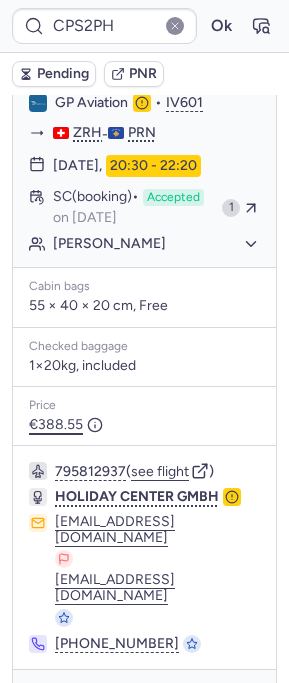 type on "CPSUVJ" 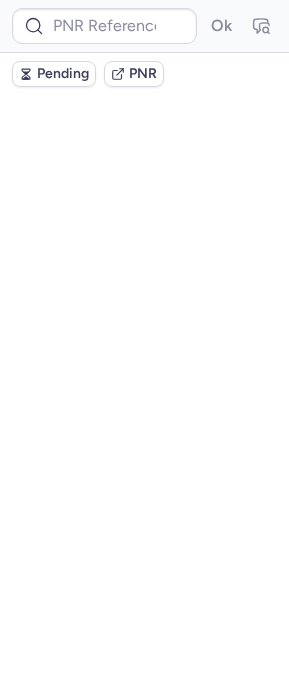 scroll, scrollTop: 0, scrollLeft: 0, axis: both 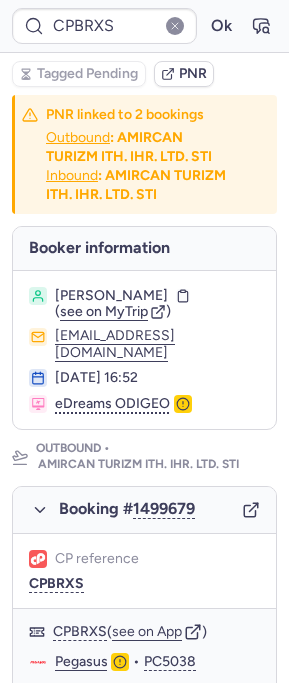 type on "CPSUVJ" 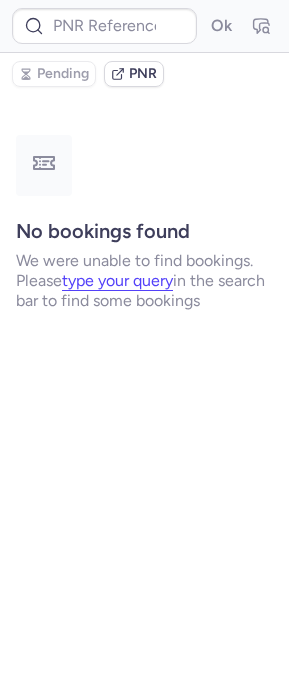 type on "CPBRXS" 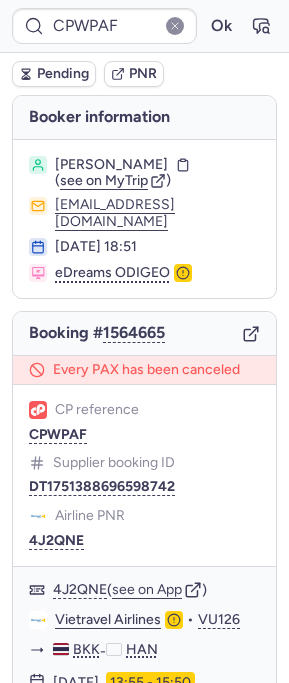 type on "CP9MCL" 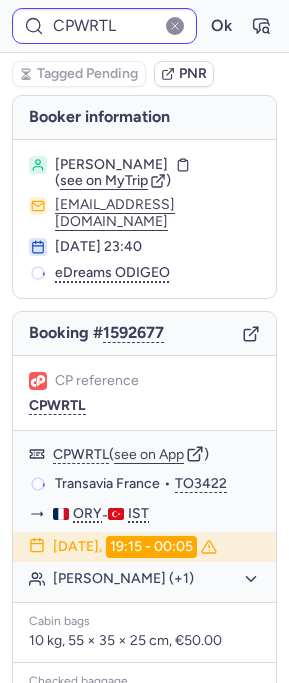 type on "CPBRXS" 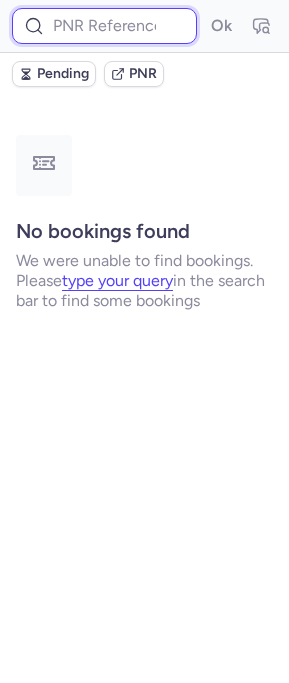 click at bounding box center [104, 26] 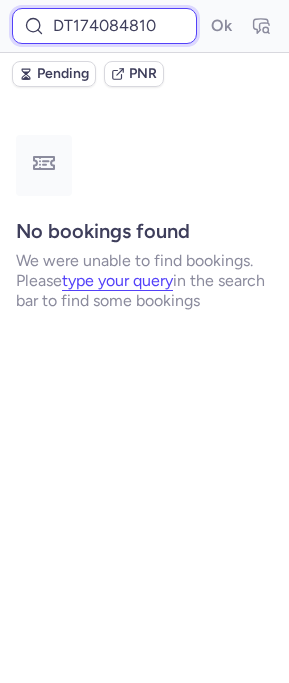 scroll, scrollTop: 0, scrollLeft: 63, axis: horizontal 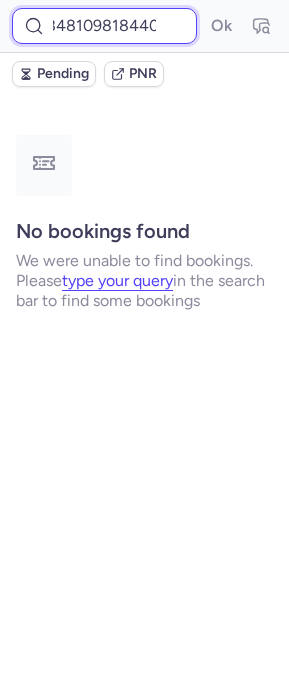 type on "DT1740848109818440" 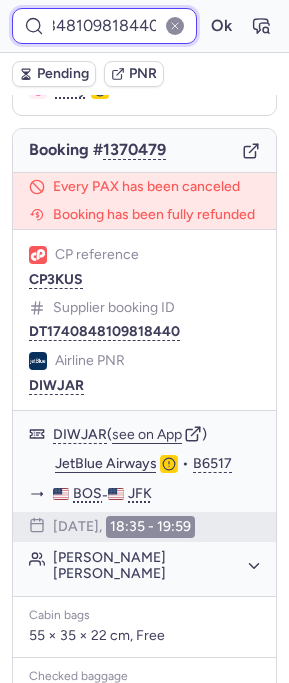 scroll, scrollTop: 171, scrollLeft: 0, axis: vertical 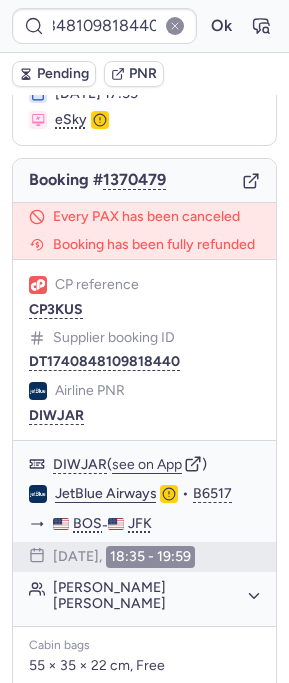 click 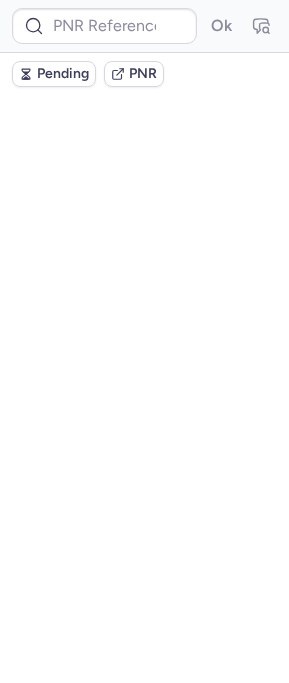 scroll, scrollTop: 0, scrollLeft: 0, axis: both 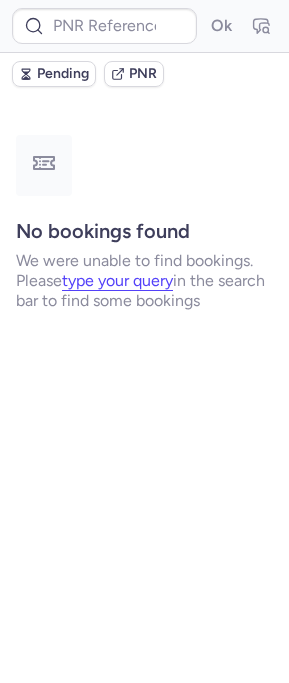 type on "CP3KUS" 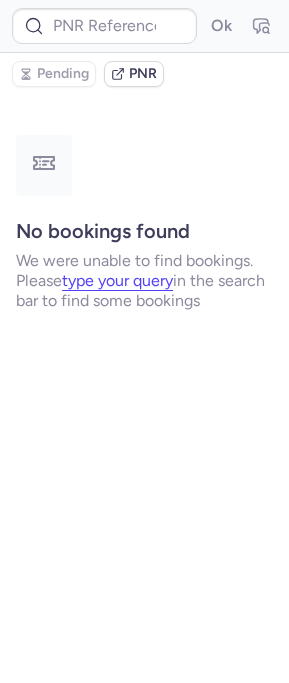 type on "CP3KUS" 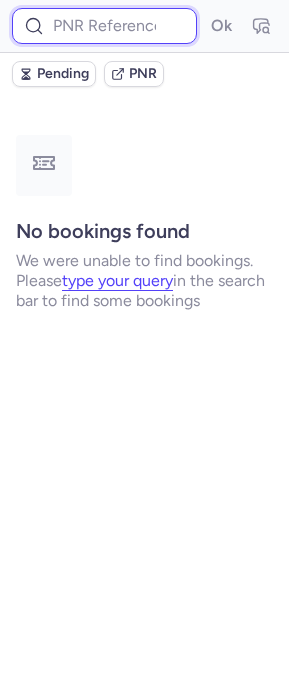 click at bounding box center (104, 26) 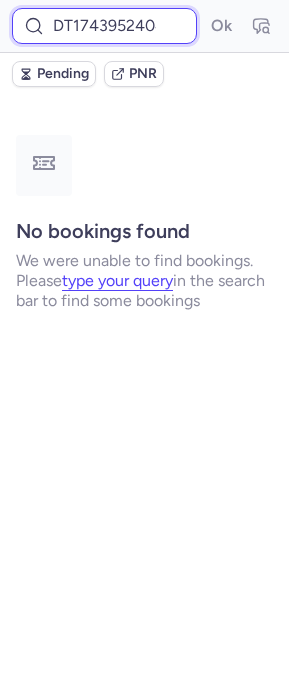 scroll, scrollTop: 0, scrollLeft: 58, axis: horizontal 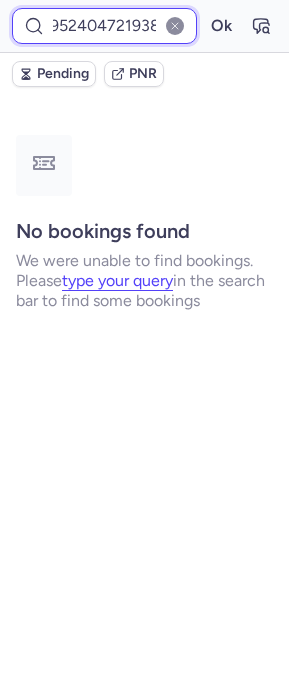 type on "DT1743952404721938" 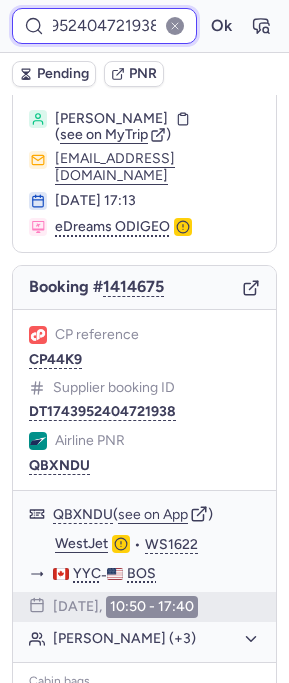 scroll, scrollTop: 96, scrollLeft: 0, axis: vertical 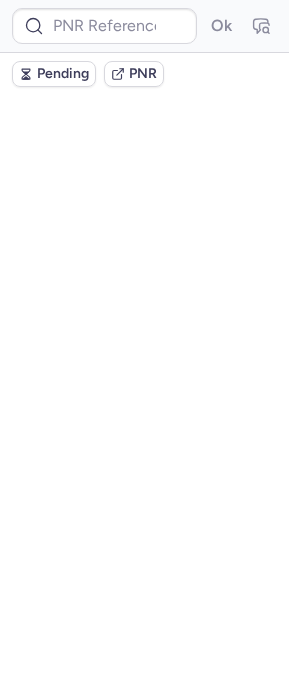type on "CPWPAF" 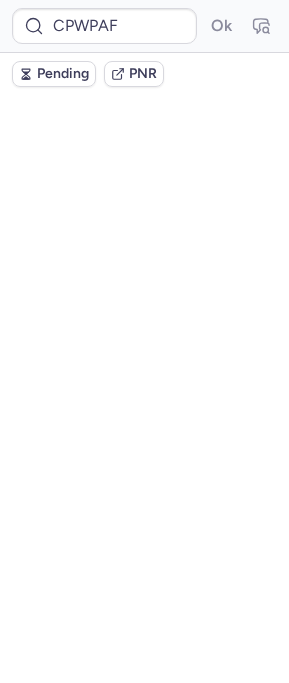 scroll, scrollTop: 0, scrollLeft: 0, axis: both 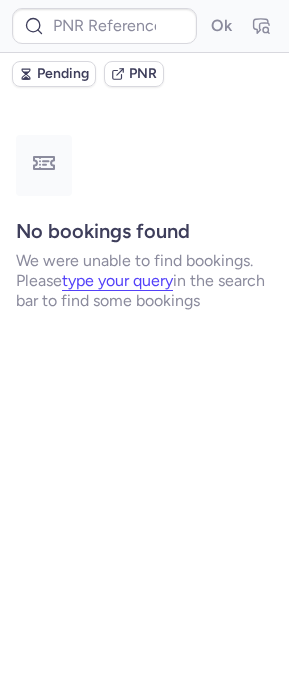 type on "CPWPAF" 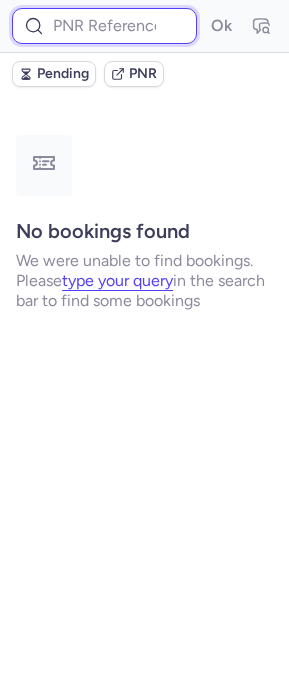 click at bounding box center [104, 26] 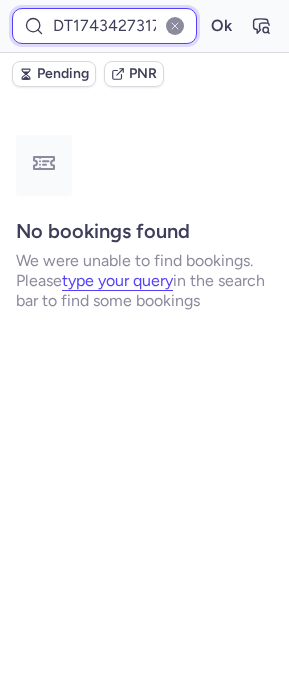 scroll, scrollTop: 0, scrollLeft: 55, axis: horizontal 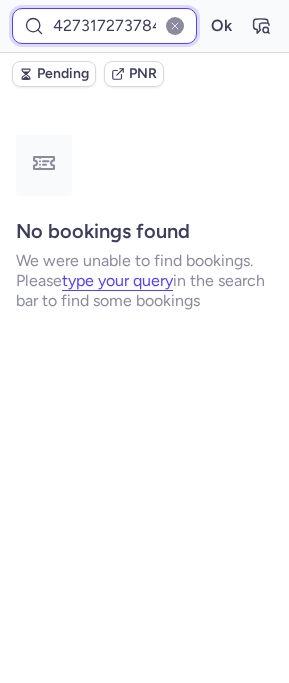 type on "DT1743427317273784" 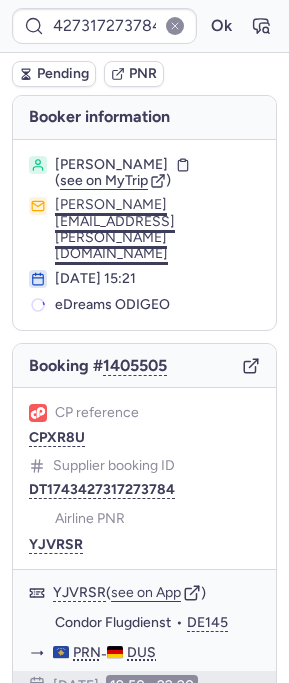 scroll, scrollTop: 0, scrollLeft: 0, axis: both 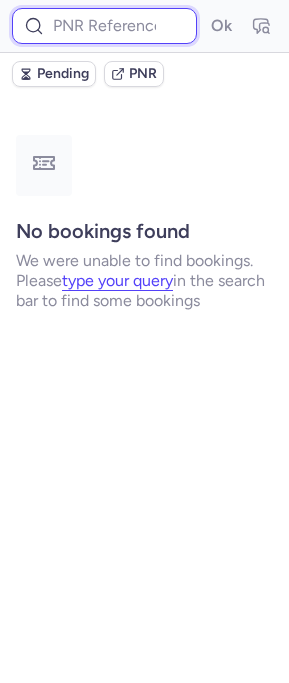 click at bounding box center [104, 26] 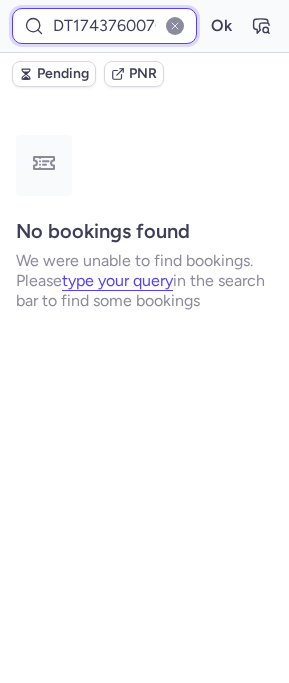 scroll, scrollTop: 0, scrollLeft: 62, axis: horizontal 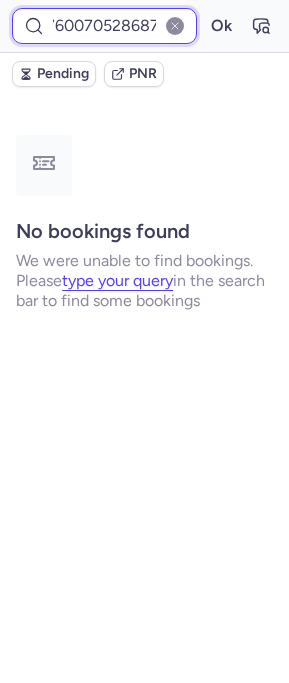 type on "DT1743760070528687" 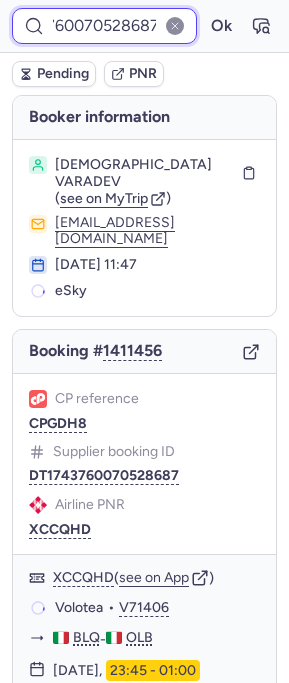 scroll, scrollTop: 380, scrollLeft: 0, axis: vertical 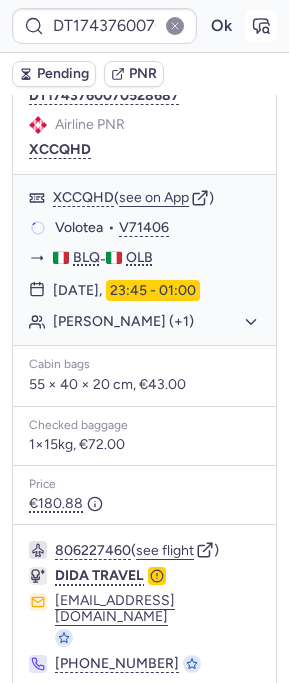 click at bounding box center [261, 26] 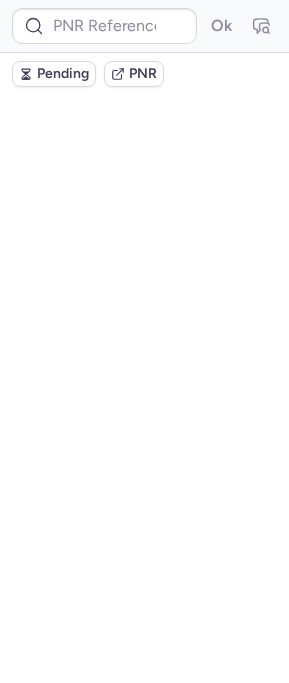 scroll, scrollTop: 0, scrollLeft: 0, axis: both 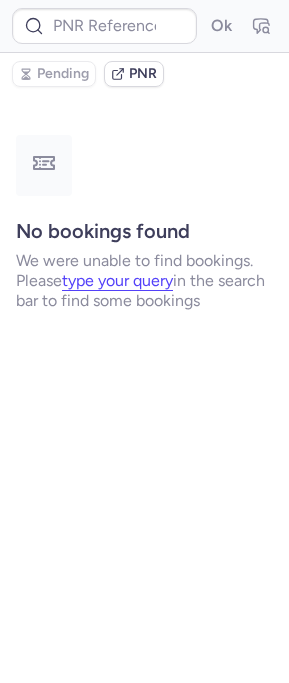type on "DT1743505564072473" 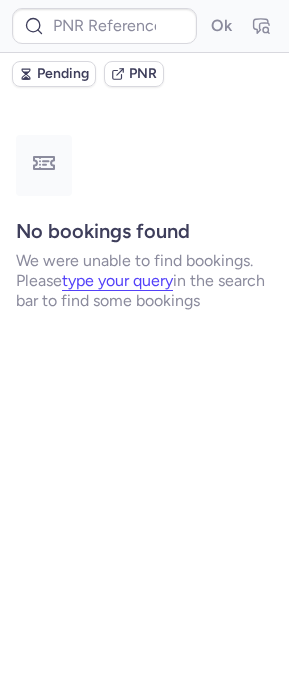type on "DT1743531999275057" 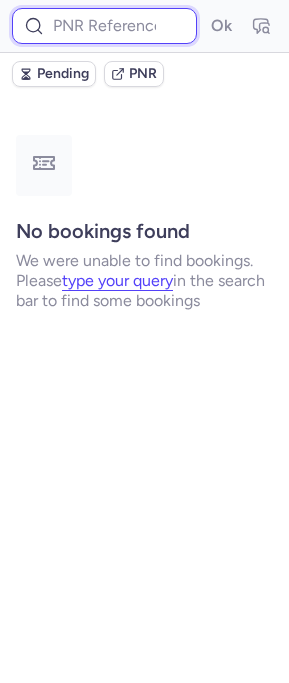 click at bounding box center [104, 26] 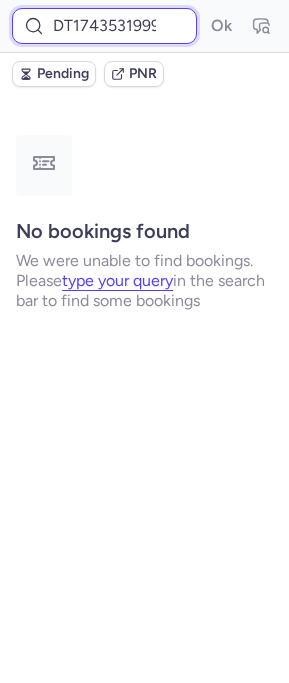 scroll, scrollTop: 0, scrollLeft: 56, axis: horizontal 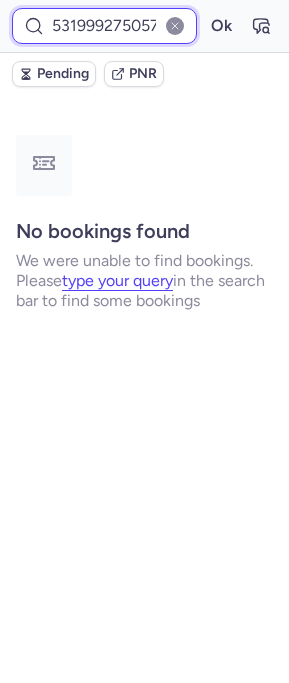 type on "DT1743531999275057" 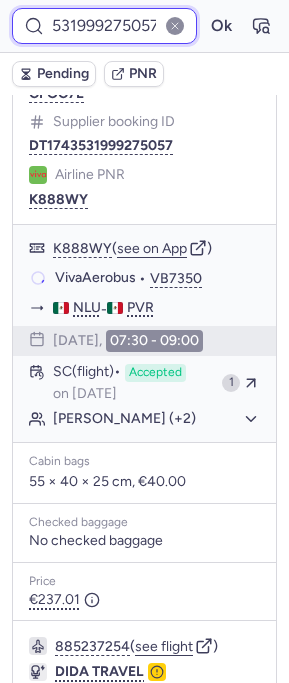 scroll, scrollTop: 440, scrollLeft: 0, axis: vertical 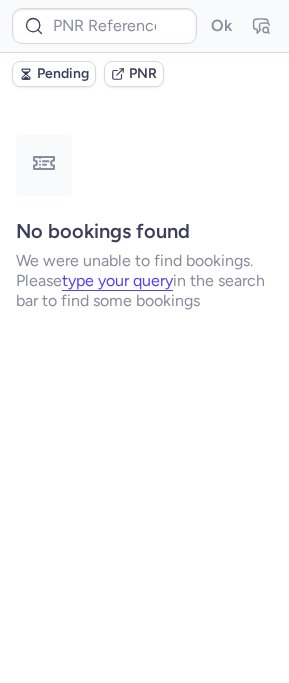 type on "DT1743614104437522" 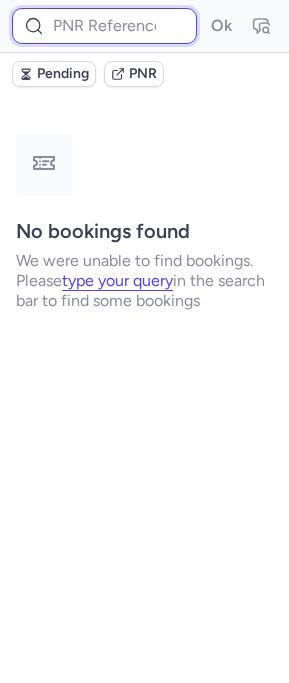 click at bounding box center (104, 26) 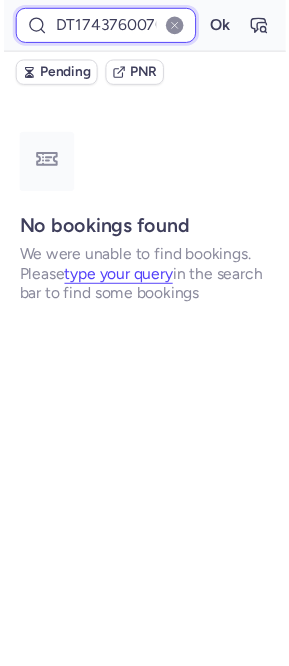 scroll, scrollTop: 0, scrollLeft: 62, axis: horizontal 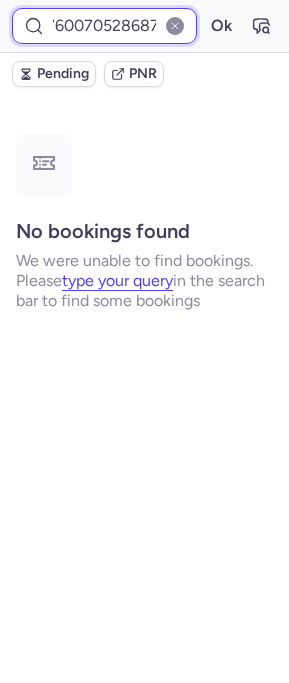 type on "DT1743760070528687" 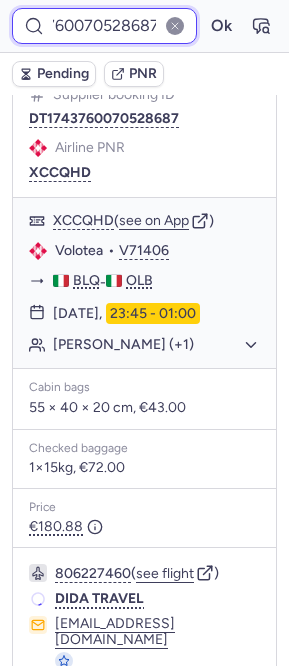 scroll, scrollTop: 396, scrollLeft: 0, axis: vertical 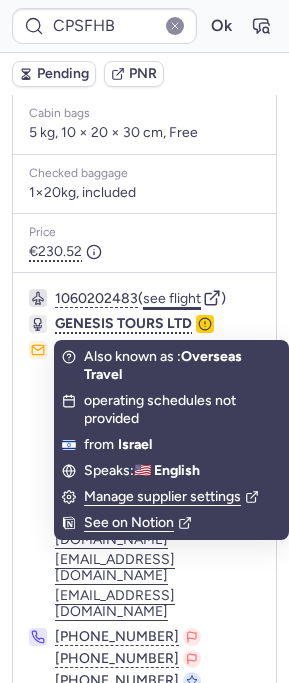 click on "see flight" 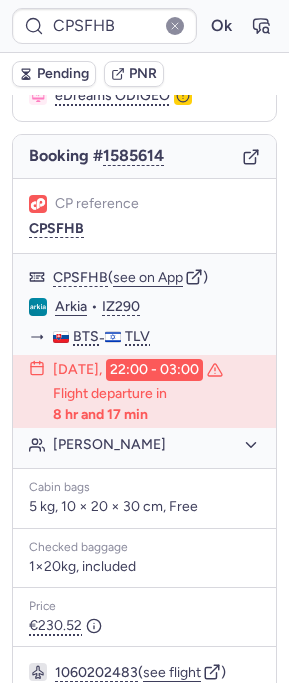scroll, scrollTop: 0, scrollLeft: 0, axis: both 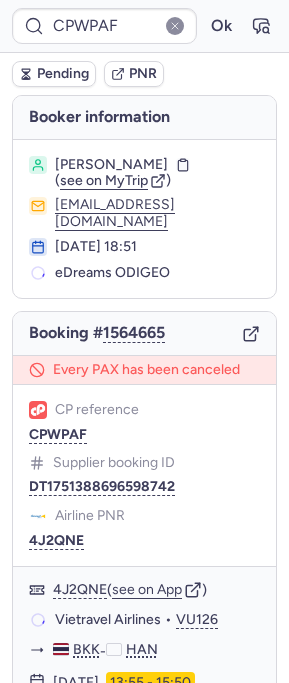 type on "CPSFHB" 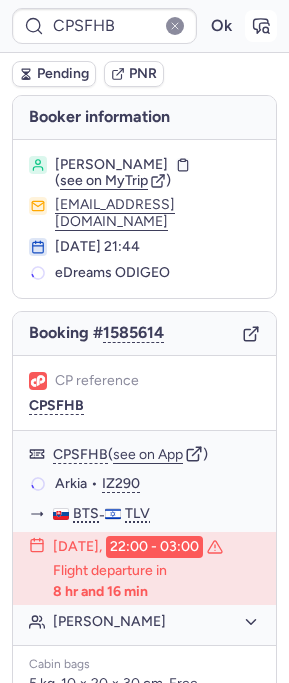 click 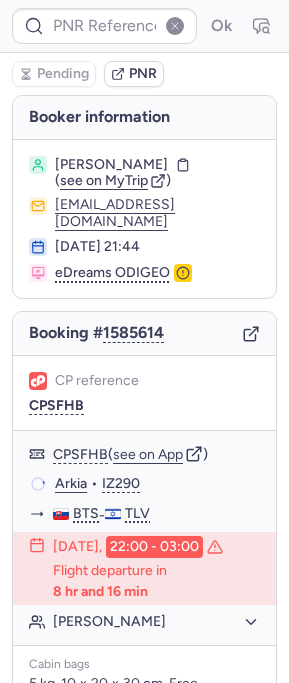 type on "CPSFHB" 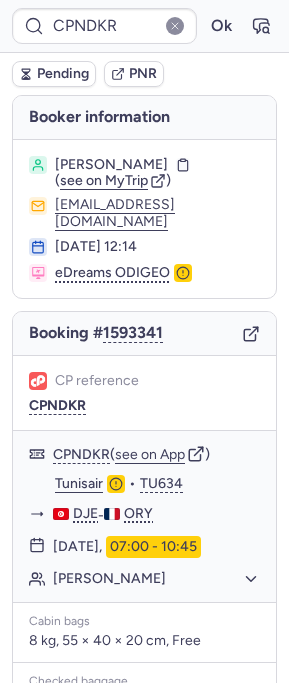 type on "CPFGEX" 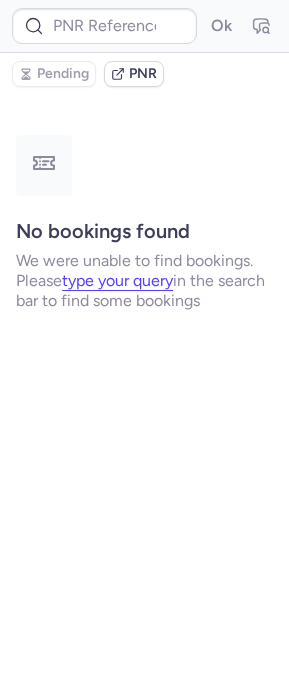 type on "CPL9KT" 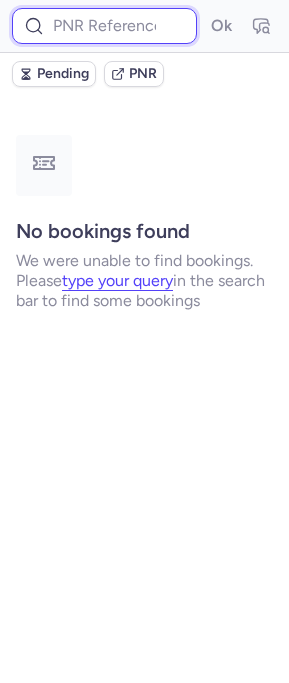 click at bounding box center (104, 26) 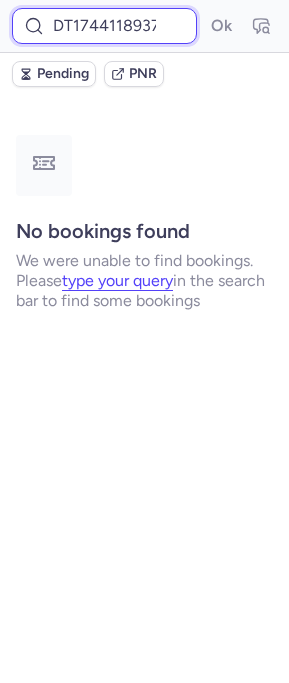 scroll, scrollTop: 0, scrollLeft: 55, axis: horizontal 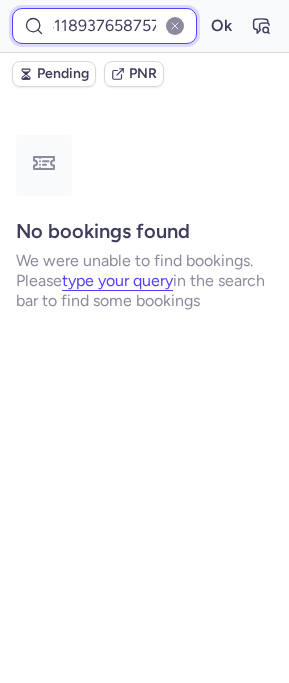 type on "DT1744118937658757" 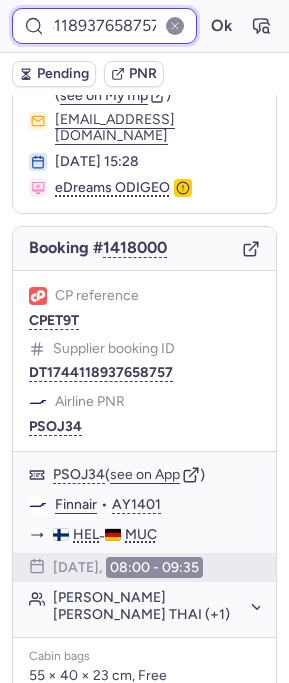 scroll, scrollTop: 90, scrollLeft: 0, axis: vertical 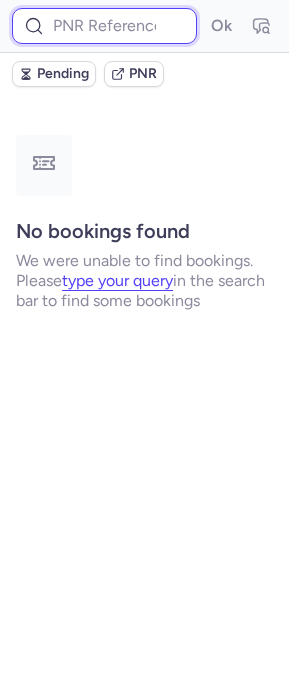 click at bounding box center [104, 26] 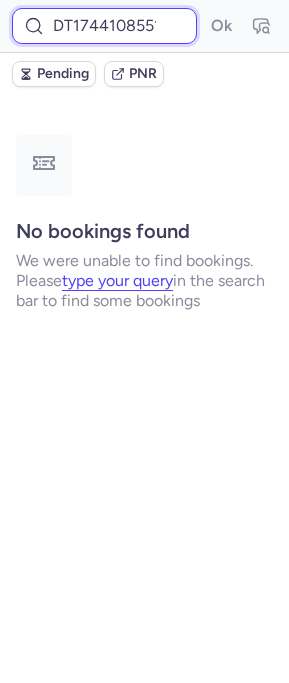 scroll, scrollTop: 0, scrollLeft: 55, axis: horizontal 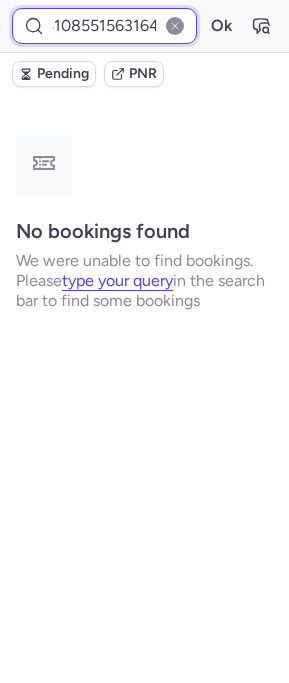 type on "DT1744108551563164" 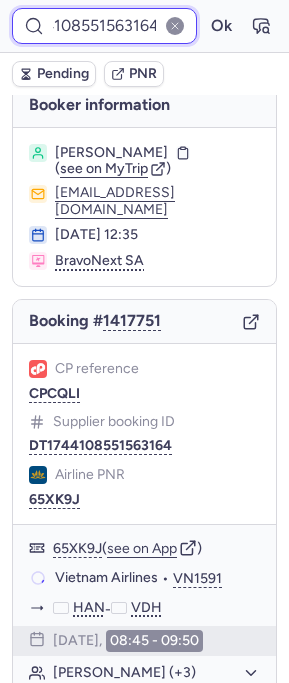 scroll, scrollTop: 0, scrollLeft: 0, axis: both 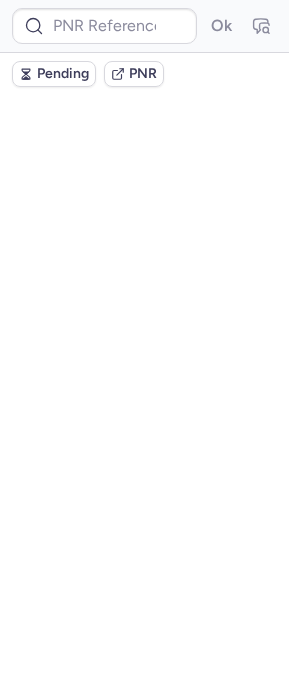 type on "CPSFHB" 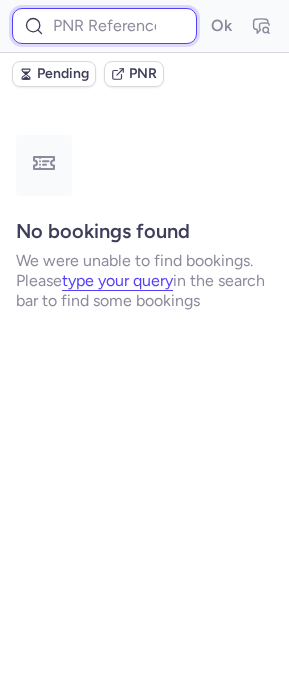 click at bounding box center (104, 26) 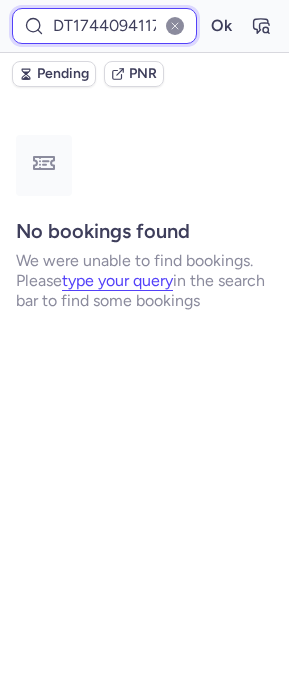 scroll, scrollTop: 0, scrollLeft: 55, axis: horizontal 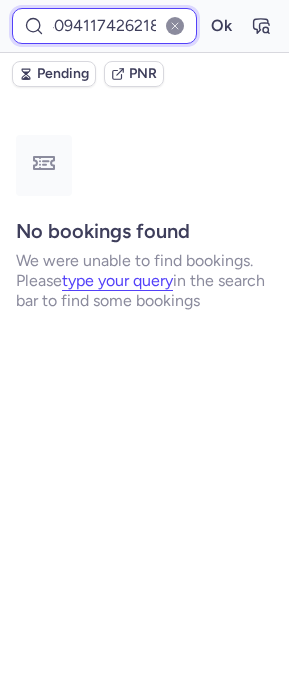 type on "DT1744094117426218" 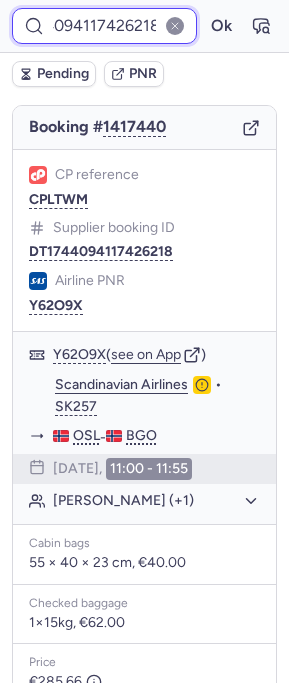 scroll, scrollTop: 148, scrollLeft: 0, axis: vertical 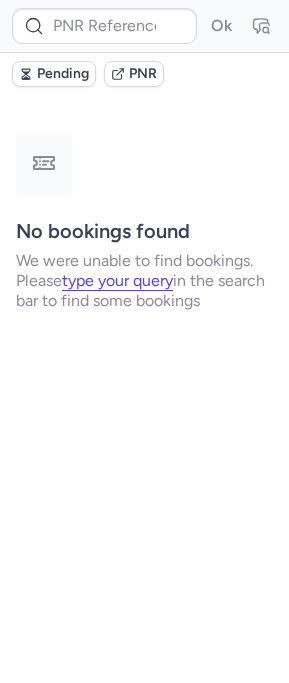 type on "CPSFHB" 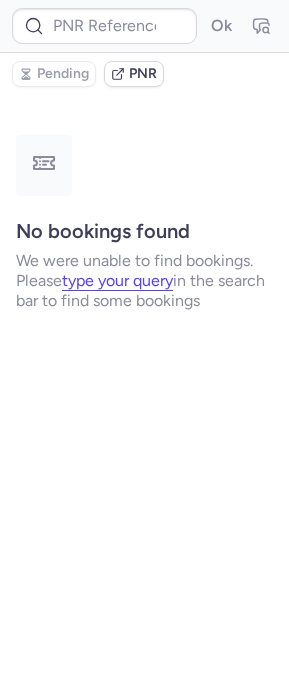 type on "CPX6FO" 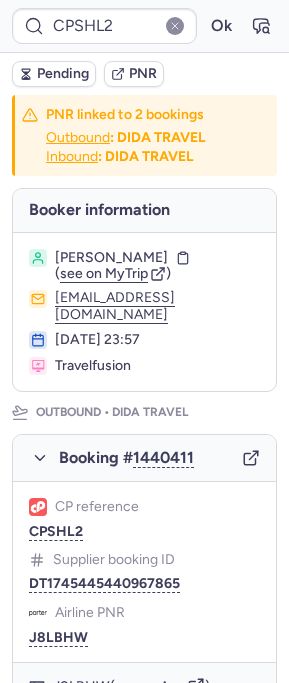 type on "CPSFHB" 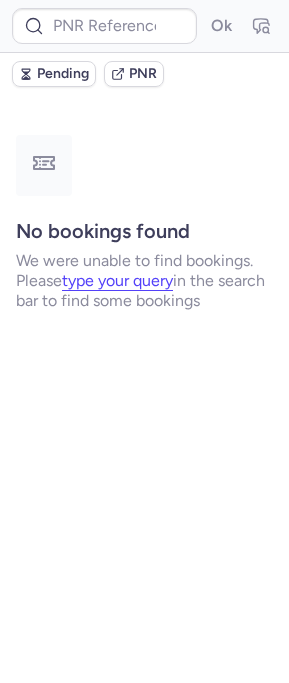 type on "DT1744038755884075" 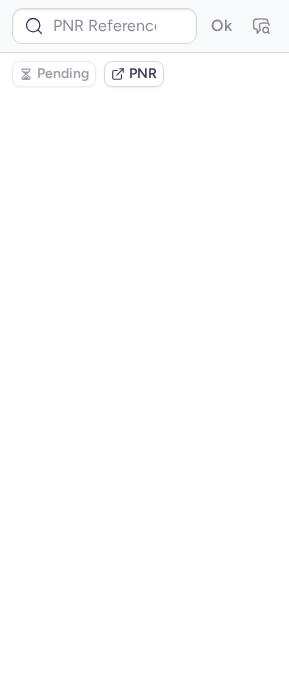 type on "DT1744038755884075" 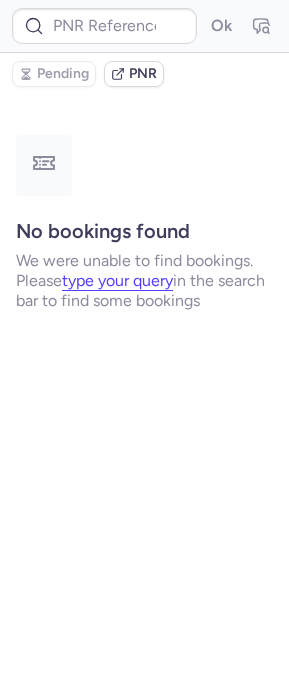 type on "CPEMUD" 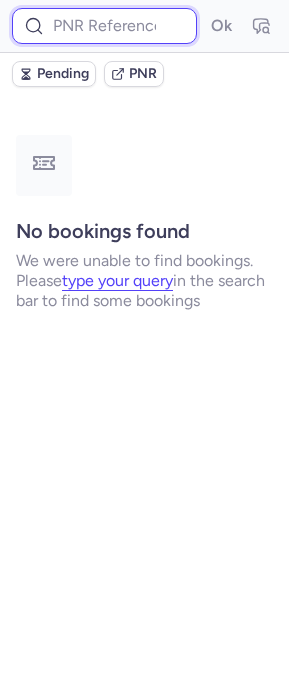 click at bounding box center (104, 26) 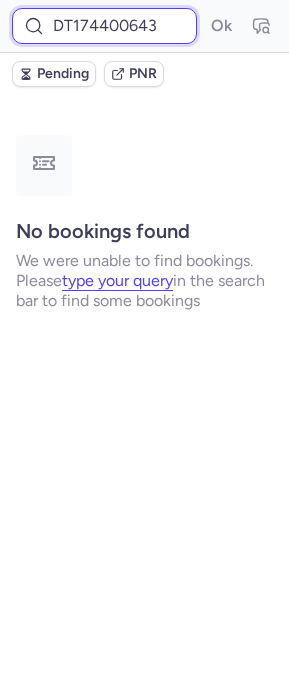 scroll, scrollTop: 0, scrollLeft: 62, axis: horizontal 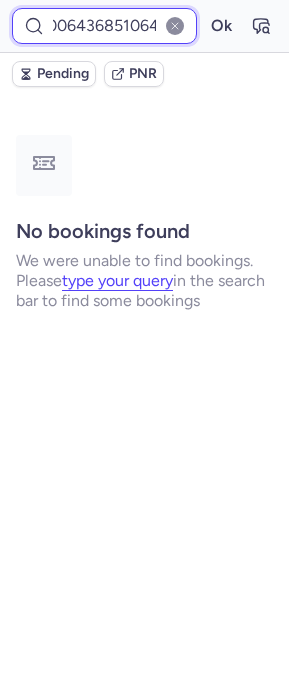 type on "DT1744006436851064" 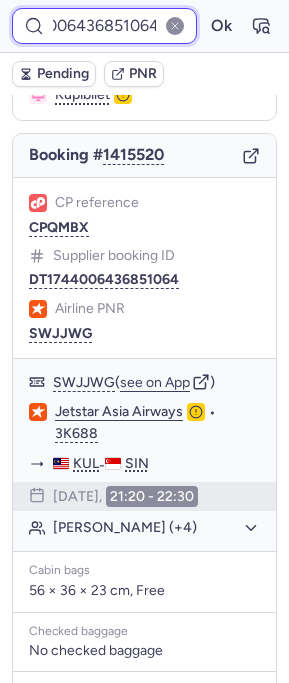 scroll, scrollTop: 0, scrollLeft: 0, axis: both 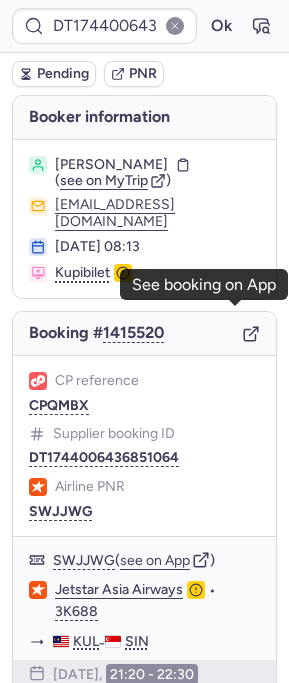 click 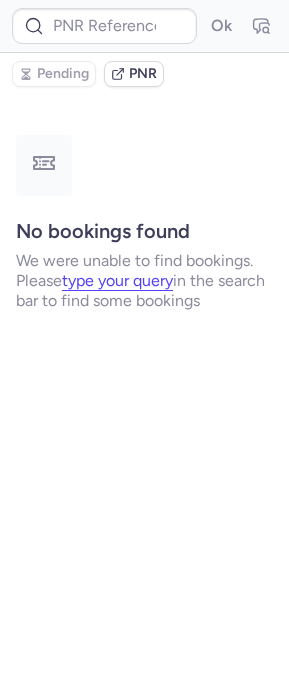 type on "DT1744146820009205" 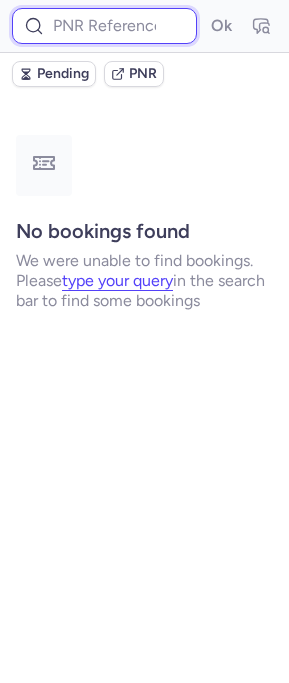 click at bounding box center (104, 26) 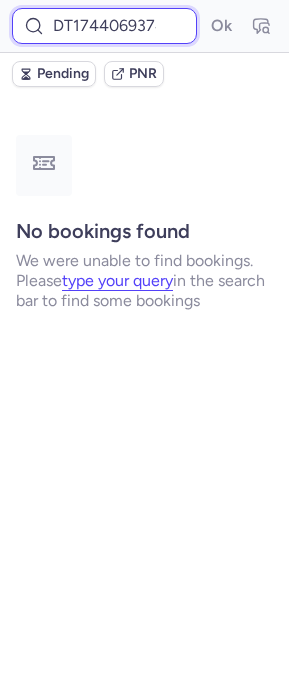 scroll, scrollTop: 0, scrollLeft: 62, axis: horizontal 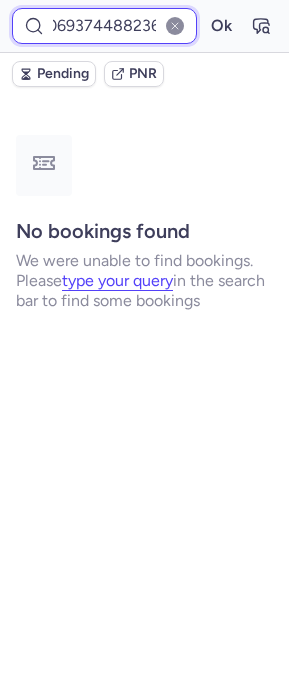 type on "DT1744069374488236" 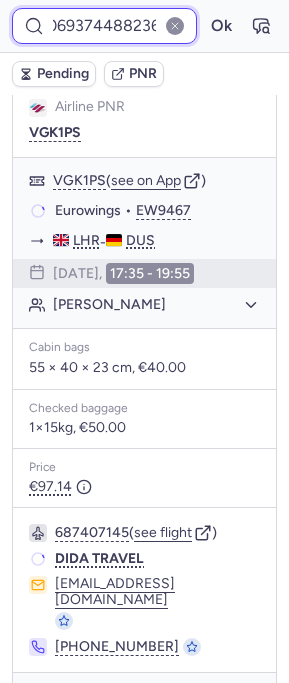 scroll, scrollTop: 0, scrollLeft: 0, axis: both 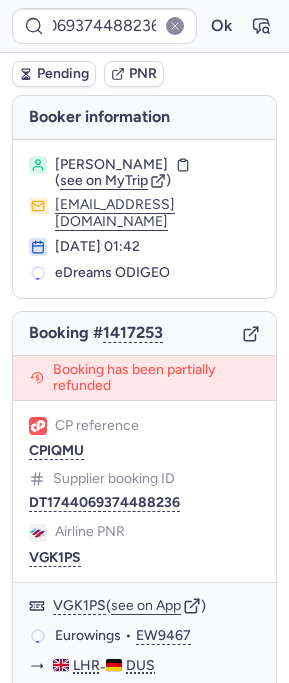 click 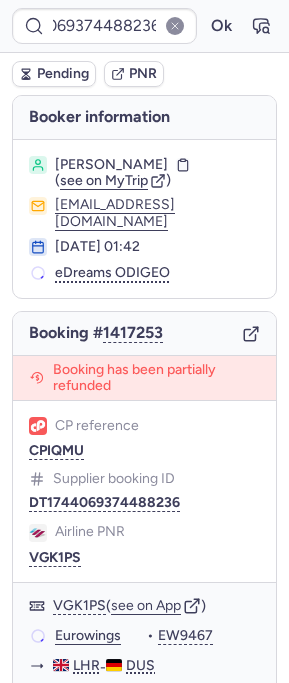 scroll, scrollTop: 0, scrollLeft: 0, axis: both 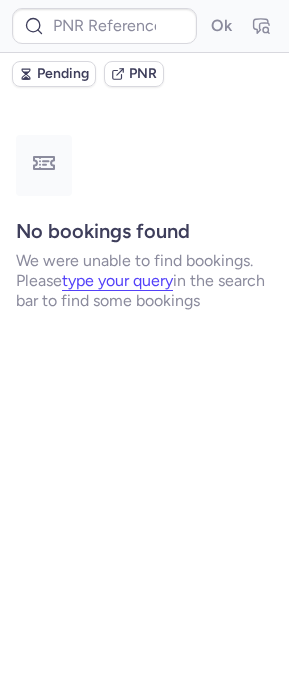 type on "CPD4DJ" 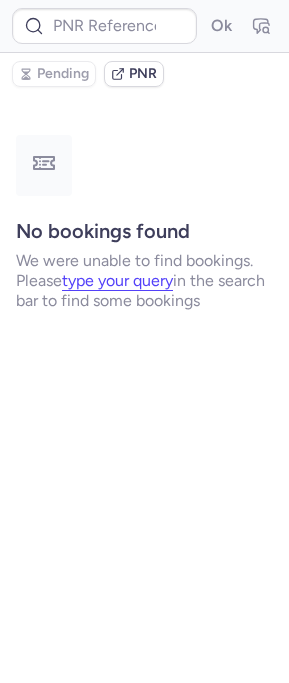 type on "CPZUDI" 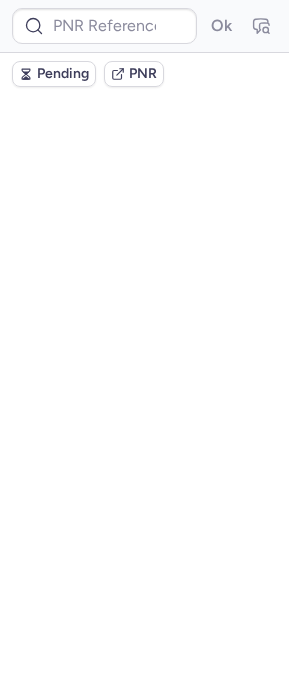 scroll, scrollTop: 0, scrollLeft: 0, axis: both 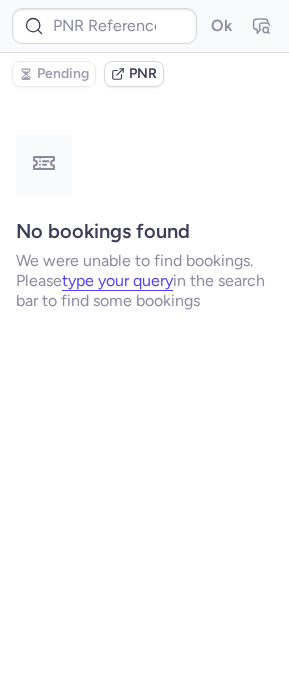 type on "CPZUDI" 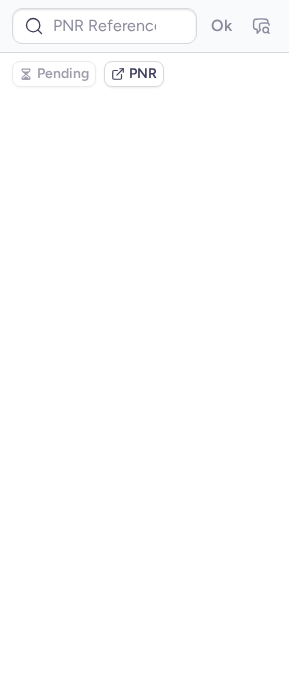 type on "CPZUDI" 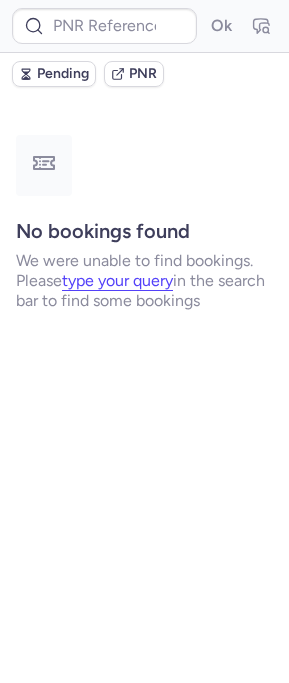 type on "CPZUDI" 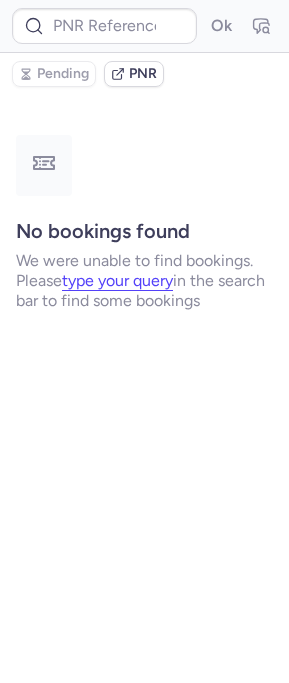 type on "CPZUDI" 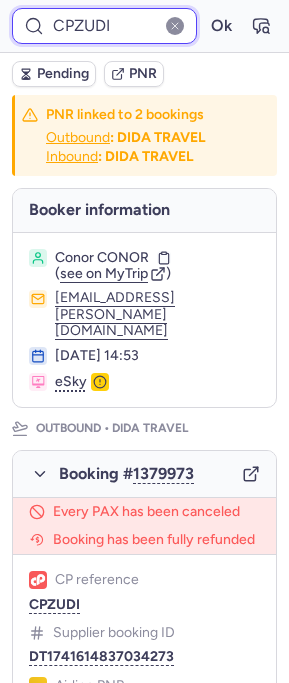 click on "CPZUDI" at bounding box center [104, 26] 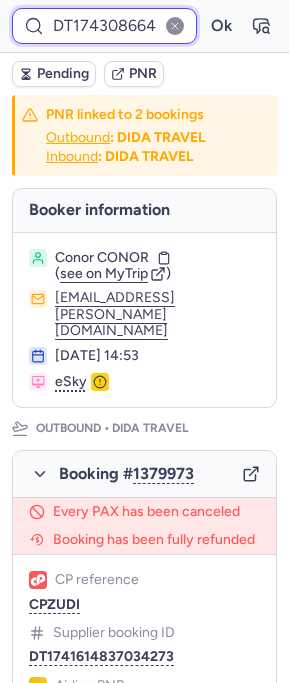 scroll, scrollTop: 0, scrollLeft: 78, axis: horizontal 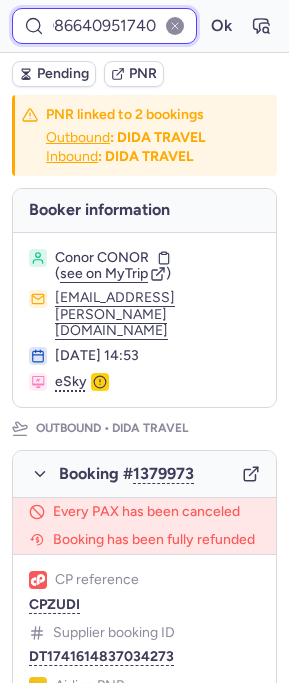 click on "Ok" at bounding box center (221, 26) 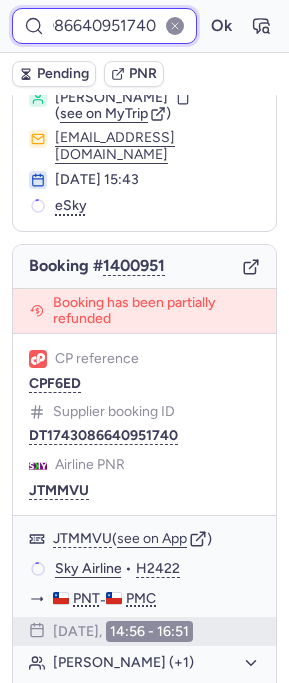 scroll, scrollTop: 0, scrollLeft: 0, axis: both 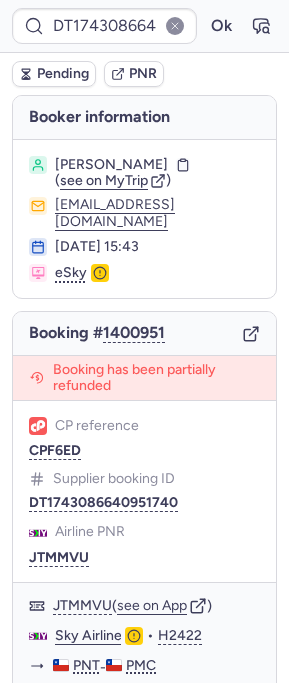 type on "CPZUDI" 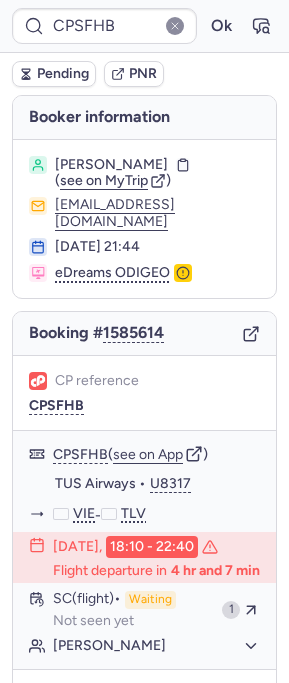 type on "CPD4DJ" 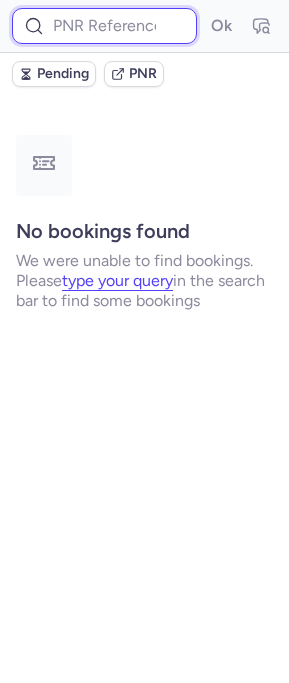 click at bounding box center (104, 26) 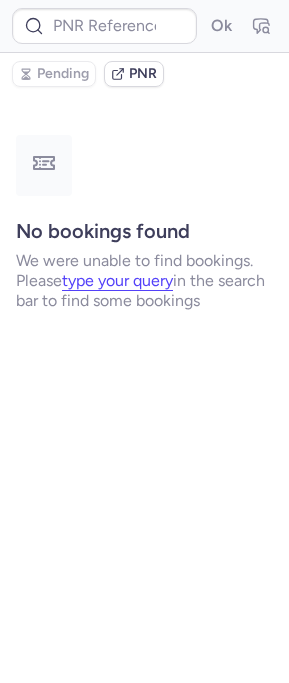 type on "CPT4GH" 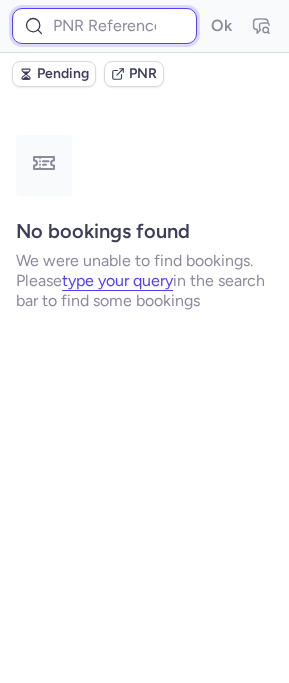click at bounding box center [104, 26] 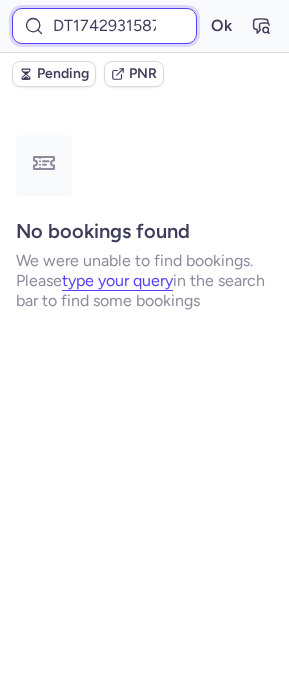 scroll, scrollTop: 0, scrollLeft: 56, axis: horizontal 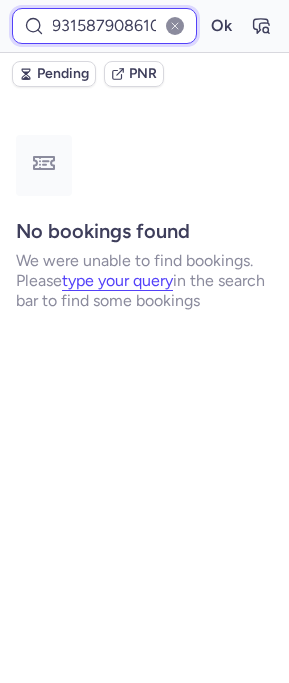 type on "DT1742931587908610" 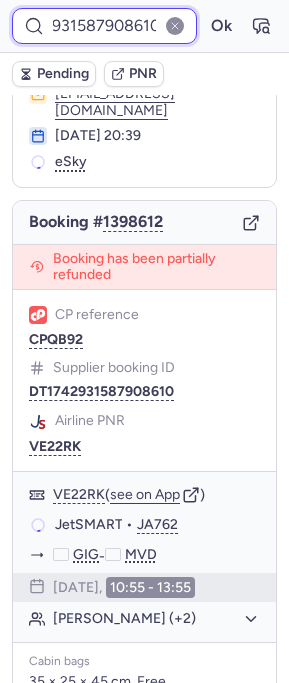 scroll, scrollTop: 0, scrollLeft: 0, axis: both 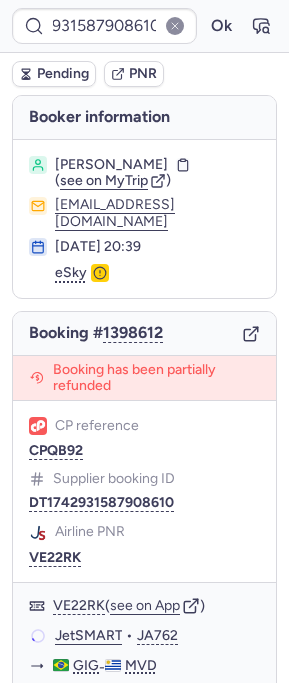 click on "Booking # 1398612" at bounding box center [144, 334] 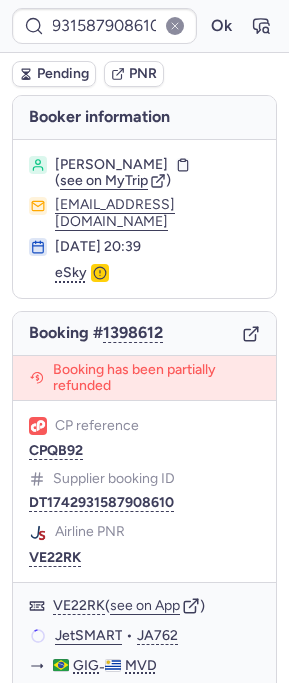 scroll, scrollTop: 0, scrollLeft: 0, axis: both 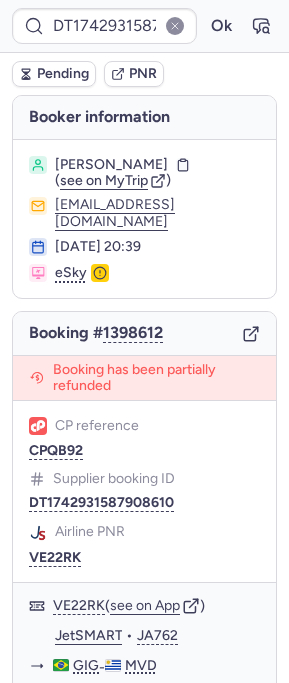 click 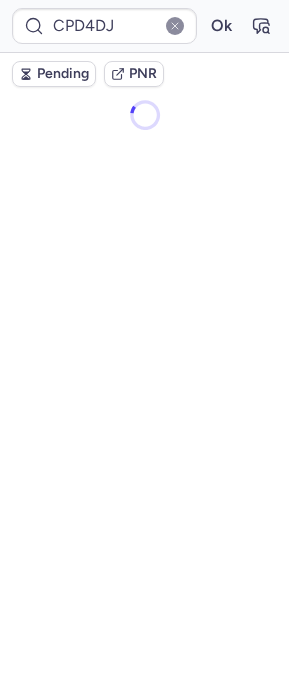 scroll, scrollTop: 0, scrollLeft: 0, axis: both 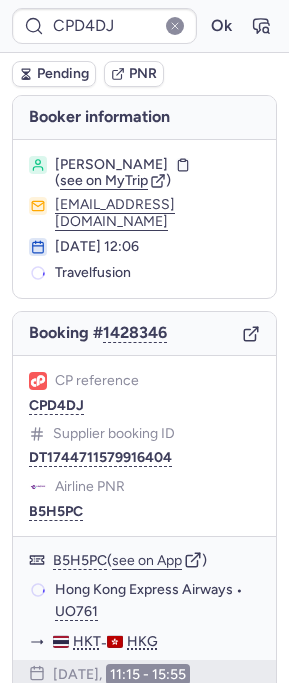 type 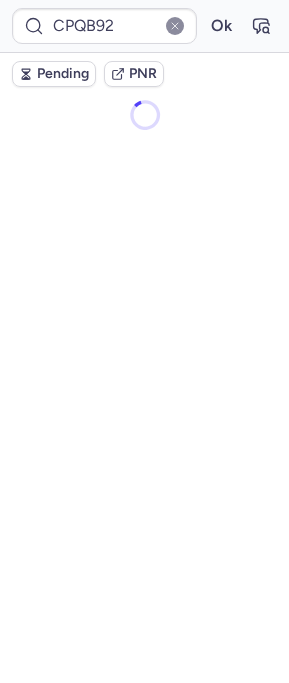 scroll, scrollTop: 0, scrollLeft: 0, axis: both 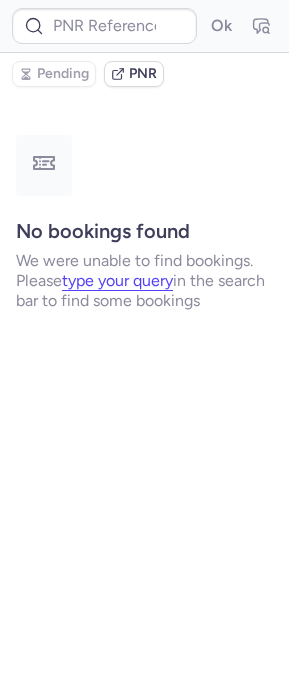 type on "DT1741253278068972" 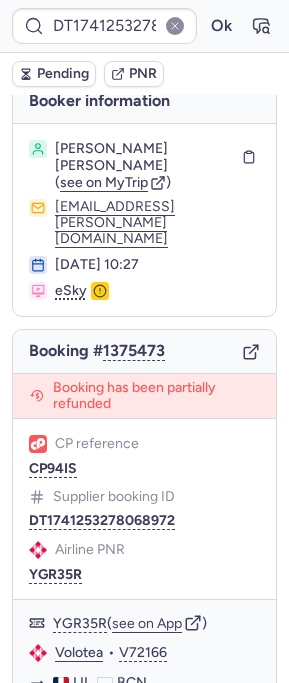 scroll, scrollTop: 0, scrollLeft: 0, axis: both 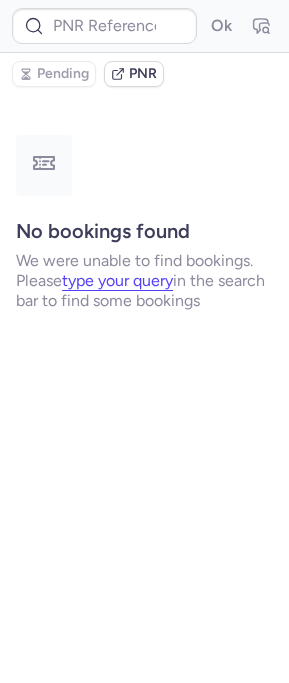 type on "CPPB24" 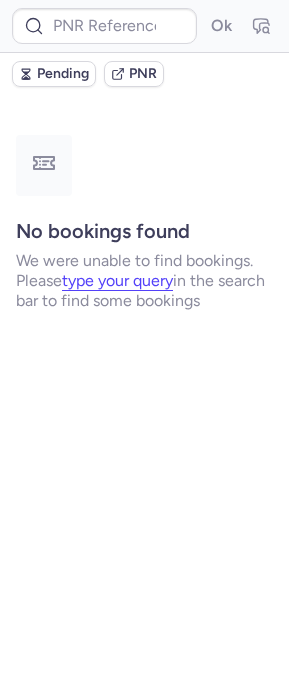 type on "CPD4DJ" 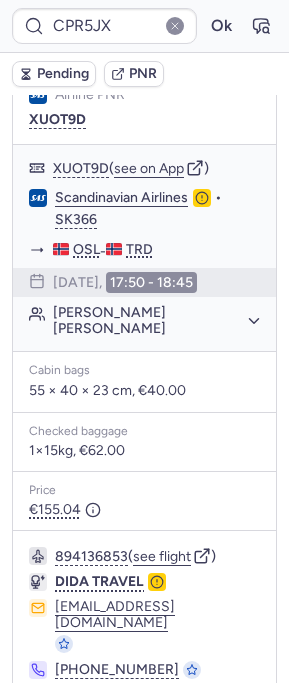 scroll, scrollTop: 0, scrollLeft: 0, axis: both 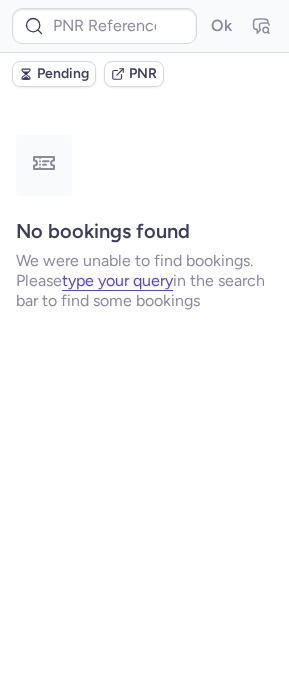 type on "CPJZSW" 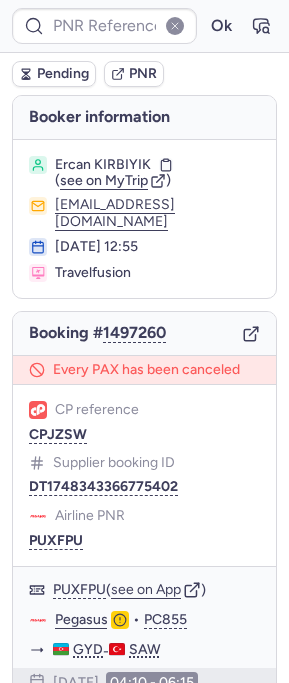 type on "CPJZSW" 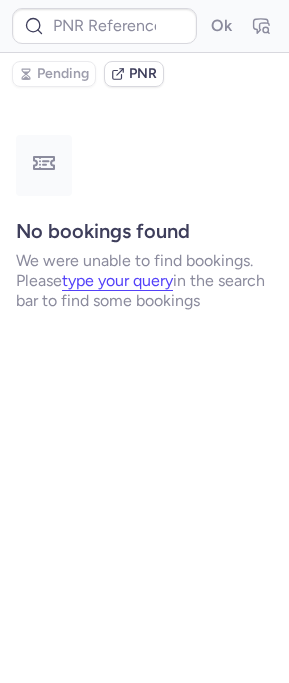 type on "CPJZSW" 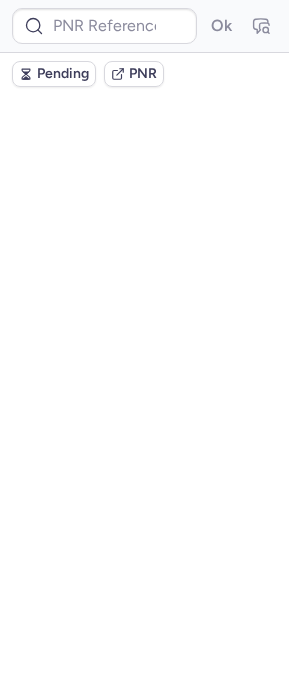 scroll, scrollTop: 0, scrollLeft: 0, axis: both 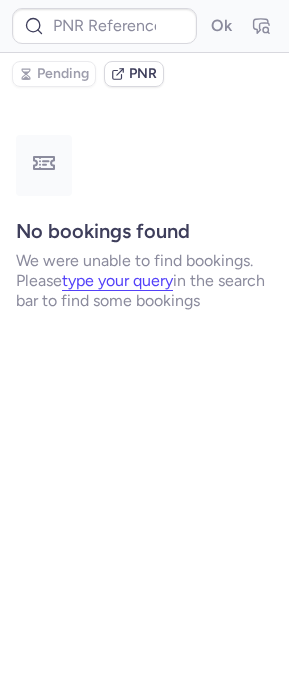 type on "DT1746391125574372" 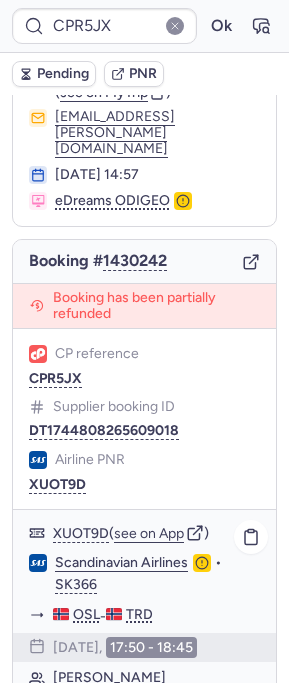 scroll, scrollTop: 0, scrollLeft: 0, axis: both 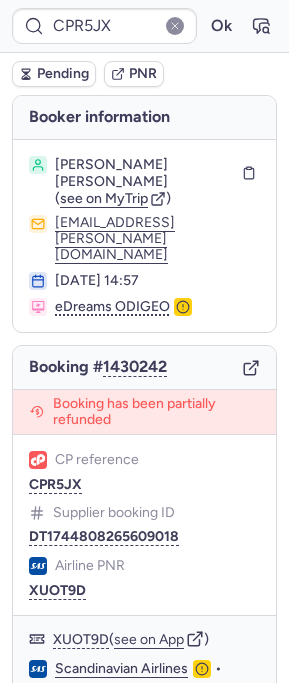 click 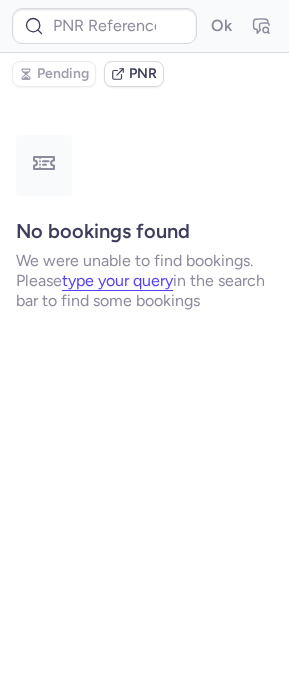 type on "CPHOUA" 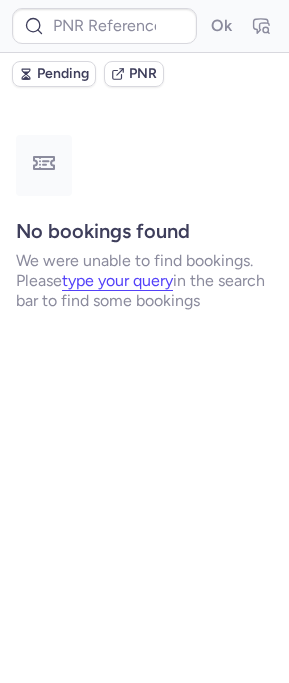 type on "CPHOUA" 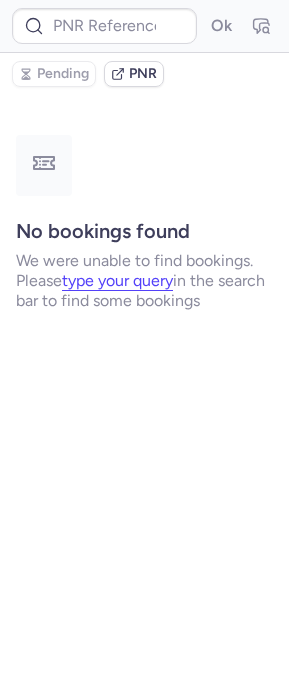 scroll, scrollTop: 0, scrollLeft: 0, axis: both 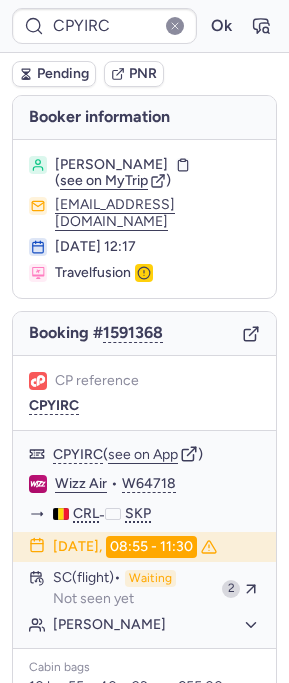 type on "CPD4DJ" 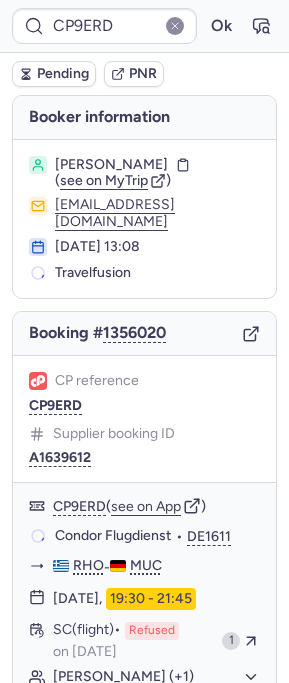 type on "CPPIEL" 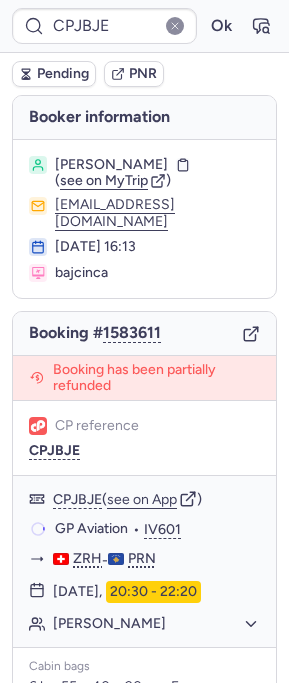 type on "CPD4DJ" 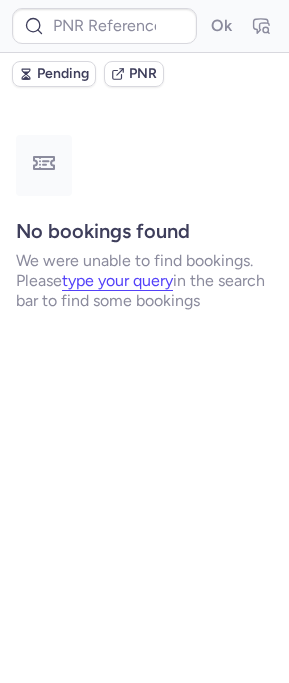 drag, startPoint x: 95, startPoint y: 6, endPoint x: 88, endPoint y: 36, distance: 30.805843 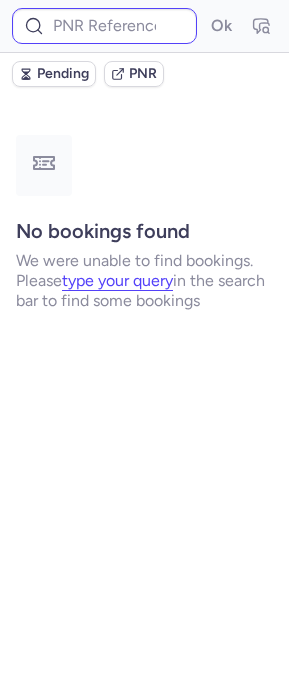 click on "Ok" at bounding box center [144, 26] 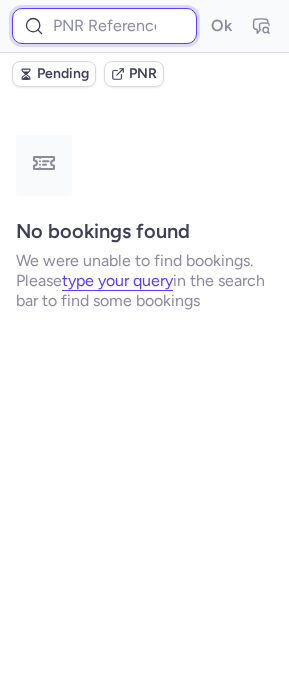 click at bounding box center [104, 26] 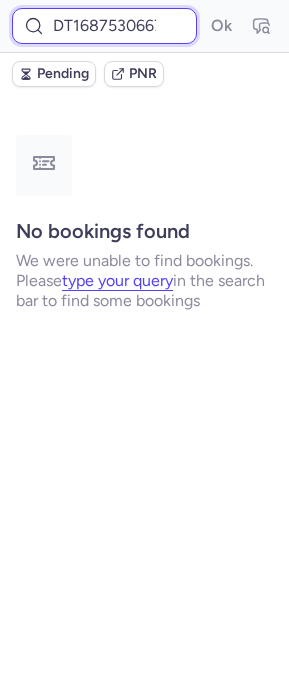 scroll, scrollTop: 0, scrollLeft: 60, axis: horizontal 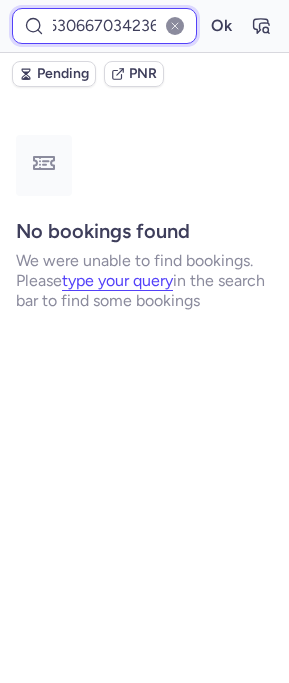 type on "DT1687530667034236" 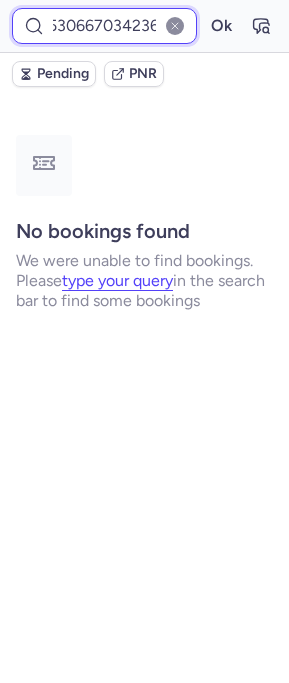 drag, startPoint x: 118, startPoint y: 41, endPoint x: -173, endPoint y: 35, distance: 291.06186 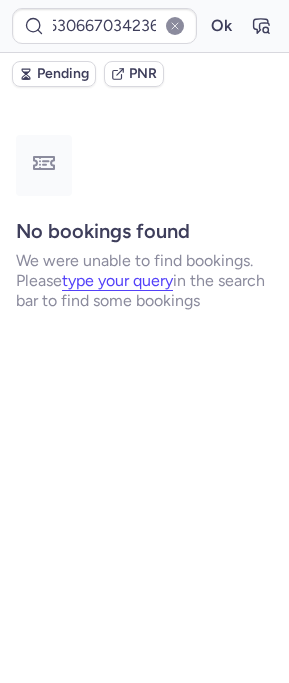 scroll, scrollTop: 0, scrollLeft: 0, axis: both 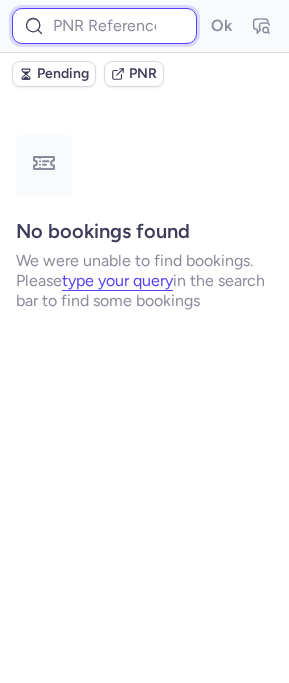 click at bounding box center (104, 26) 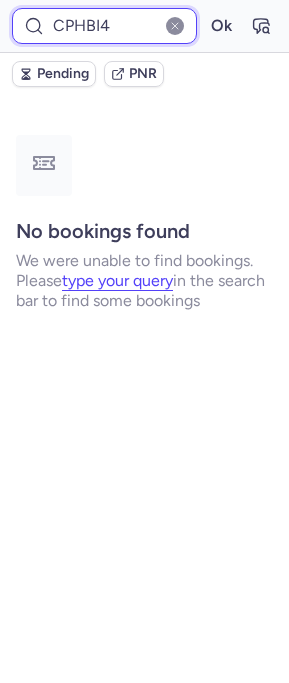 click on "Ok" at bounding box center [221, 26] 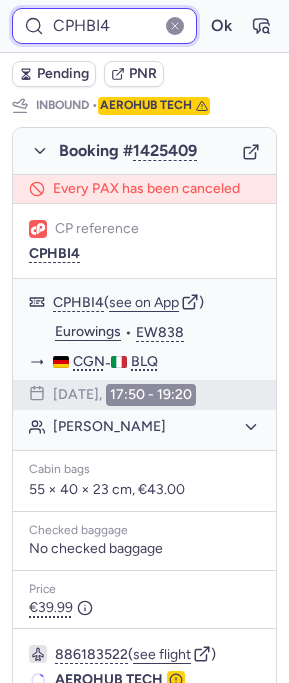 scroll, scrollTop: 1175, scrollLeft: 0, axis: vertical 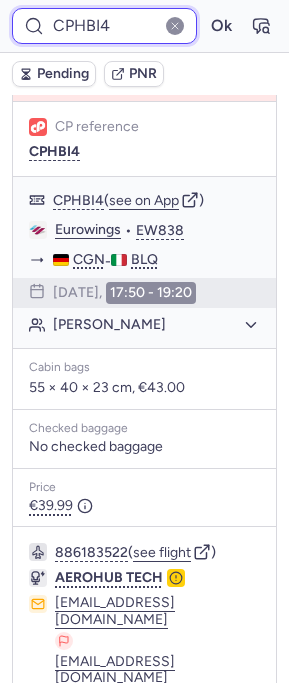 click on "CPHBI4" at bounding box center [104, 26] 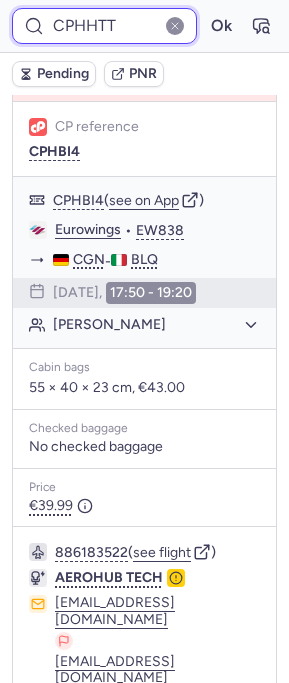 type on "CPHHTT" 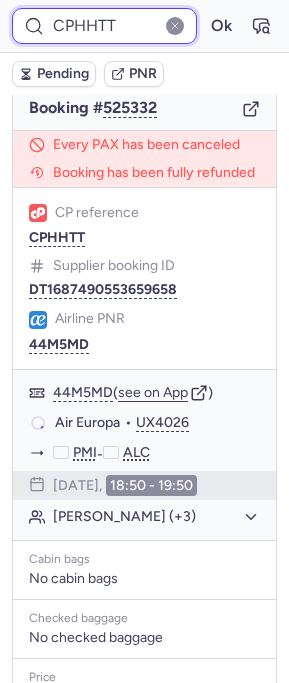 scroll, scrollTop: 283, scrollLeft: 0, axis: vertical 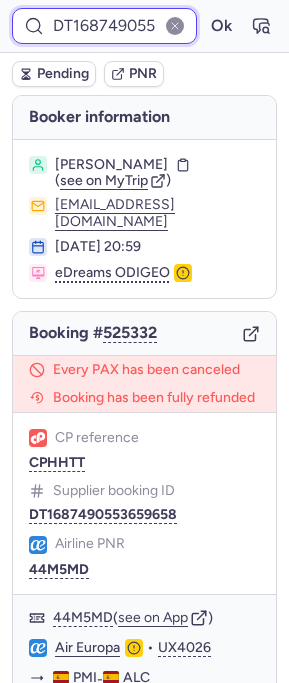 click on "DT1687490553659658" at bounding box center [104, 26] 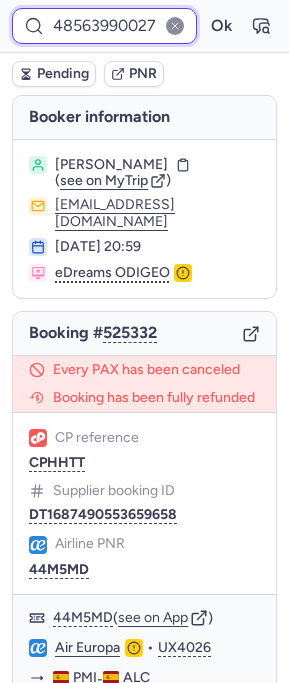 type on "DT1744548563990027" 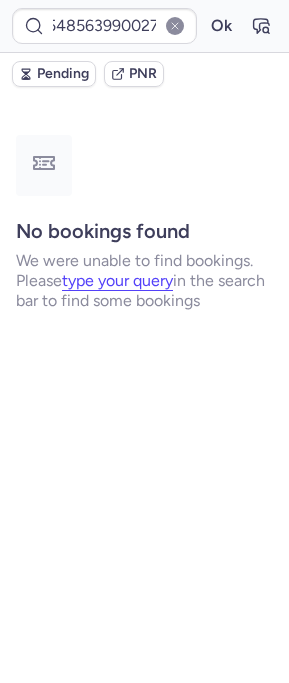 scroll, scrollTop: 0, scrollLeft: 0, axis: both 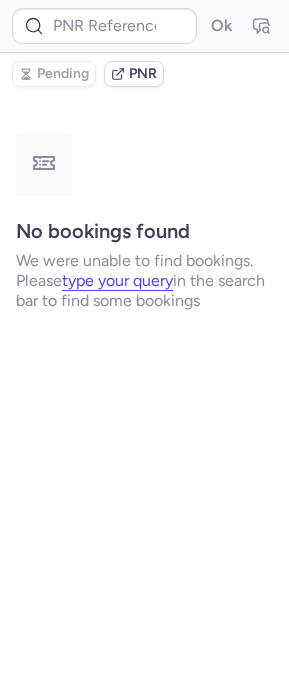 type on "CPQYXS" 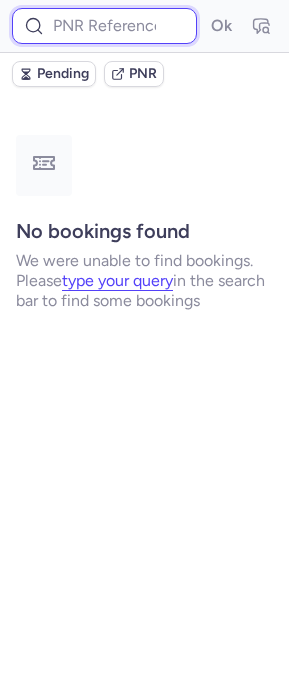 click at bounding box center (104, 26) 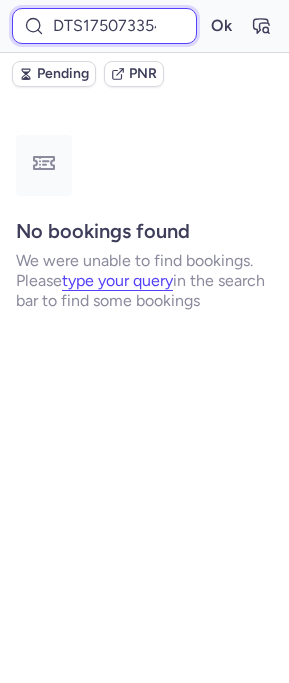 scroll, scrollTop: 0, scrollLeft: 58, axis: horizontal 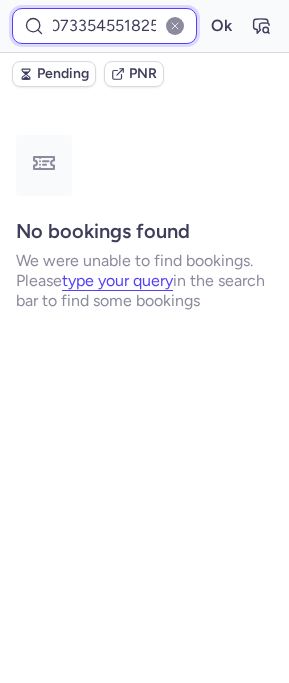 type on "DTS175073354551825" 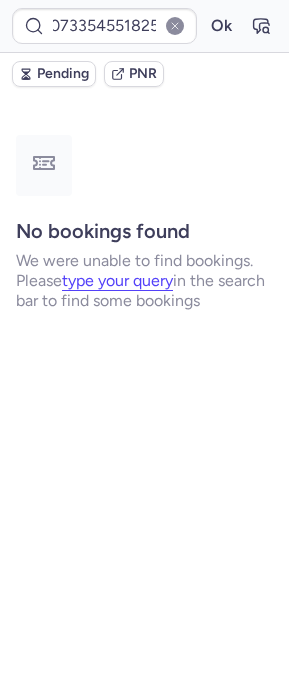 scroll, scrollTop: 0, scrollLeft: 0, axis: both 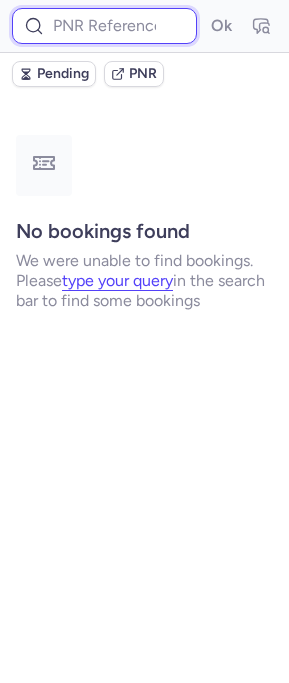 click at bounding box center [104, 26] 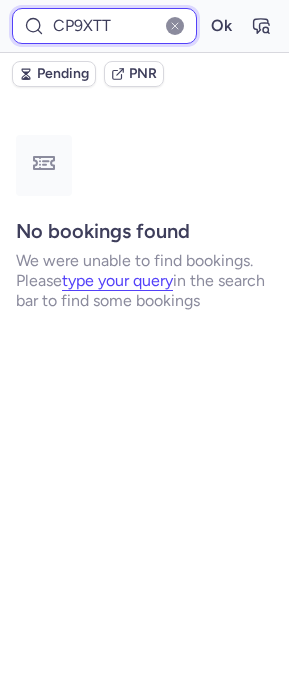 click on "Ok" at bounding box center [221, 26] 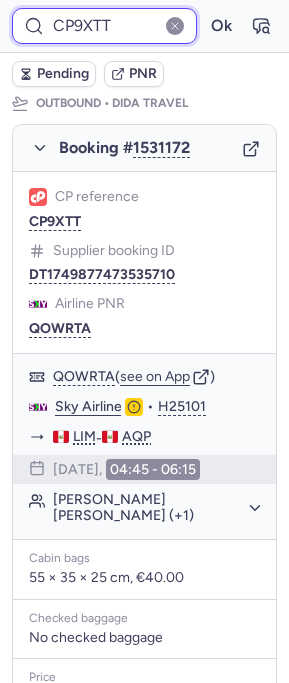 scroll, scrollTop: 328, scrollLeft: 0, axis: vertical 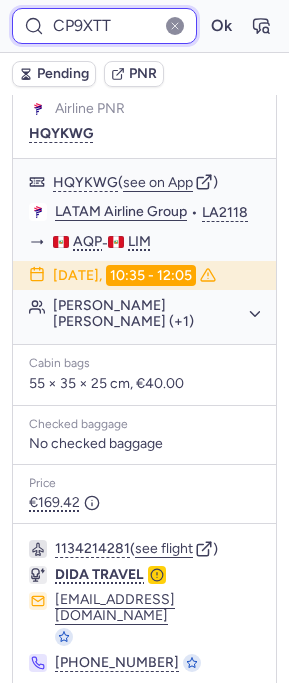 click on "CP9XTT" at bounding box center [104, 26] 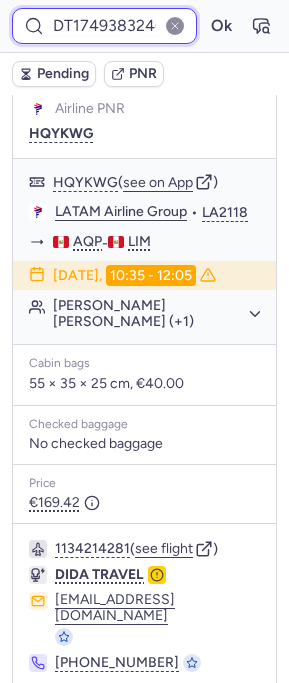 scroll, scrollTop: 0, scrollLeft: 79, axis: horizontal 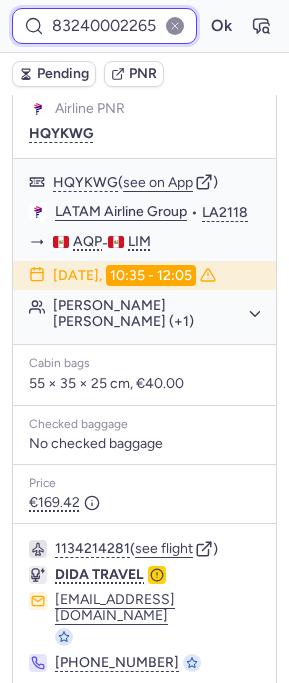 type on "DT1749383240002265" 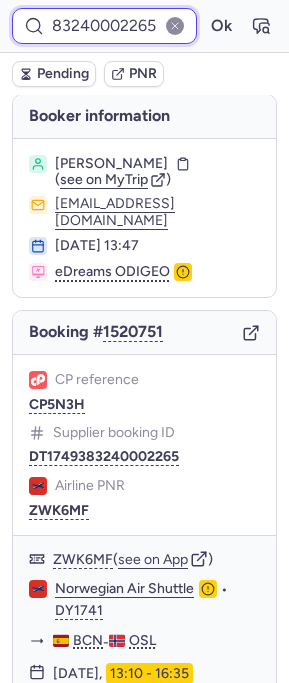scroll, scrollTop: 0, scrollLeft: 0, axis: both 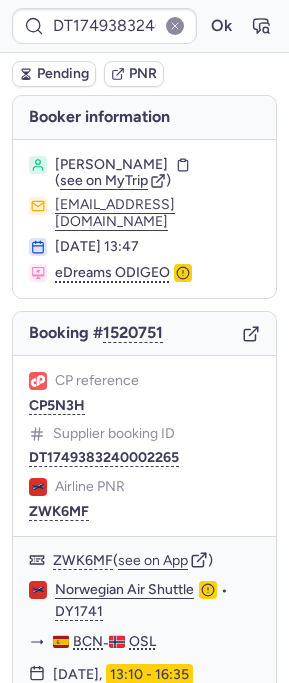 click on "Booking # 1520751" at bounding box center (144, 334) 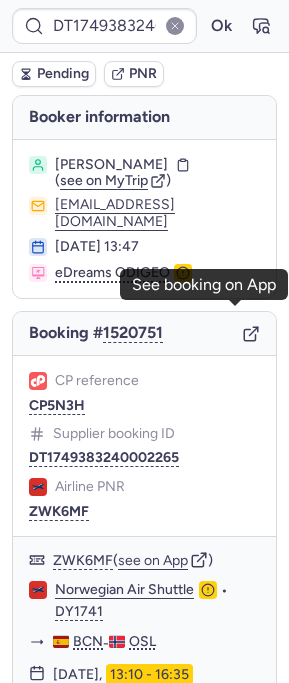 click 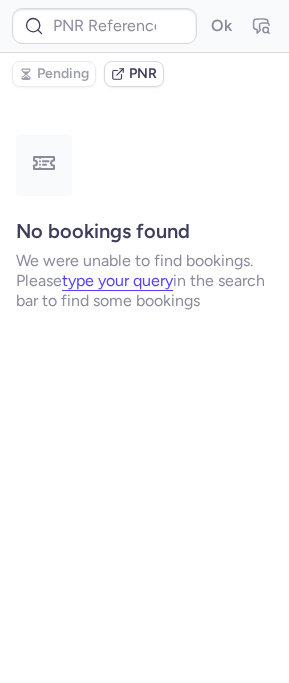type on "CP5N3H" 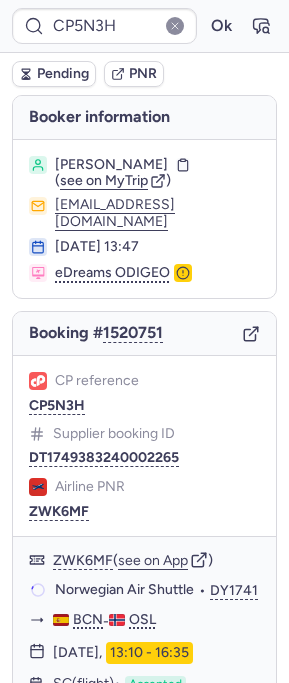 type on "ZWK6MF" 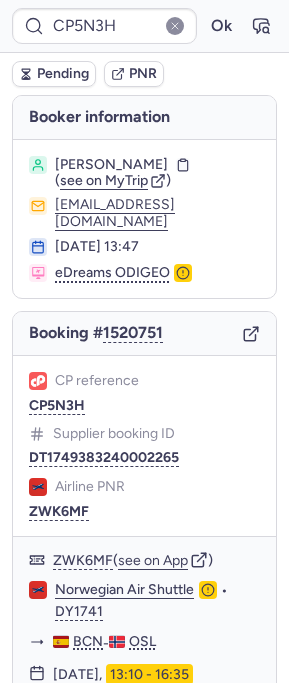 type on "ZWK6MF" 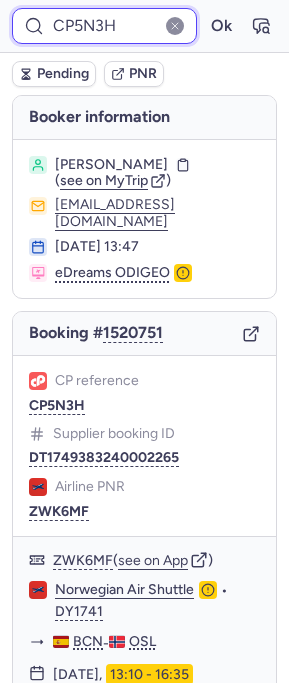 drag, startPoint x: 160, startPoint y: 9, endPoint x: 113, endPoint y: 27, distance: 50.32892 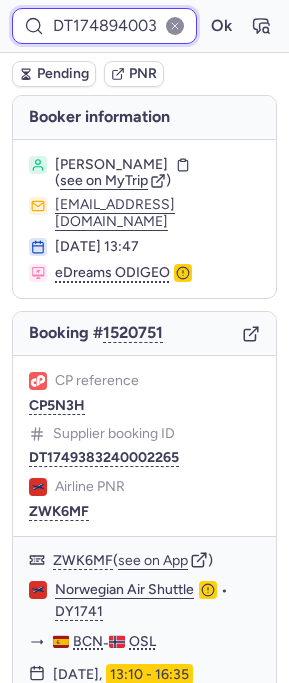 scroll, scrollTop: 0, scrollLeft: 80, axis: horizontal 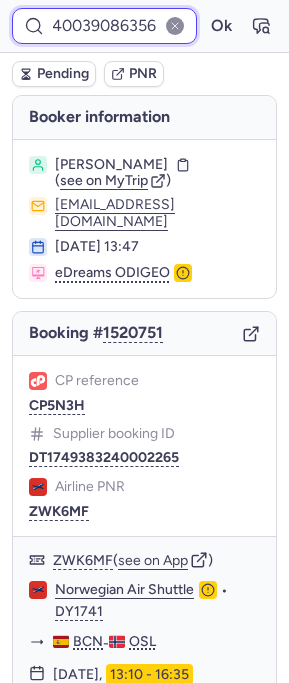 click on "Ok" at bounding box center (221, 26) 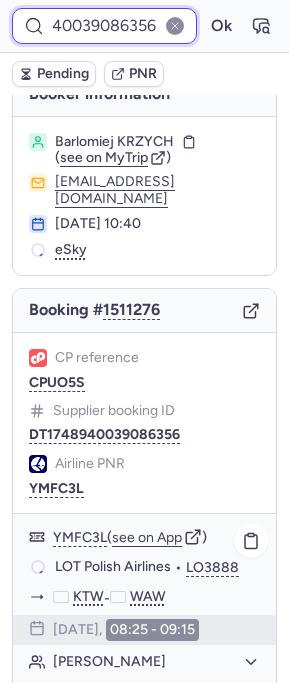 scroll, scrollTop: 0, scrollLeft: 0, axis: both 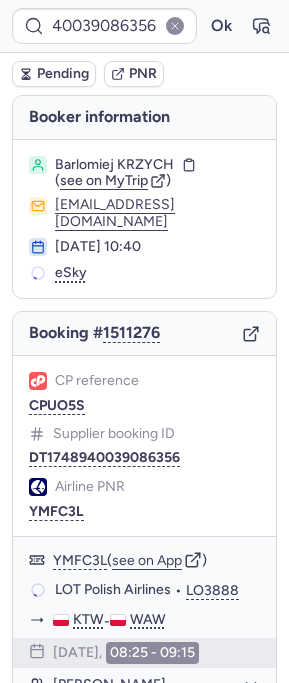 click 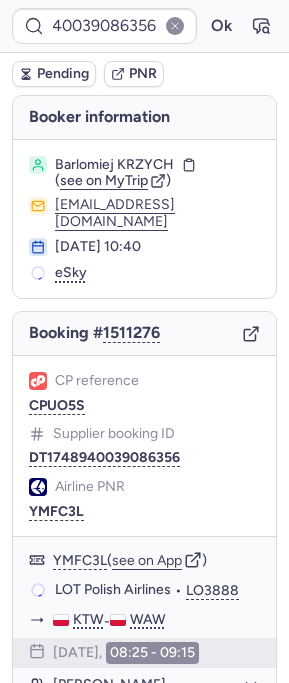 scroll, scrollTop: 0, scrollLeft: 0, axis: both 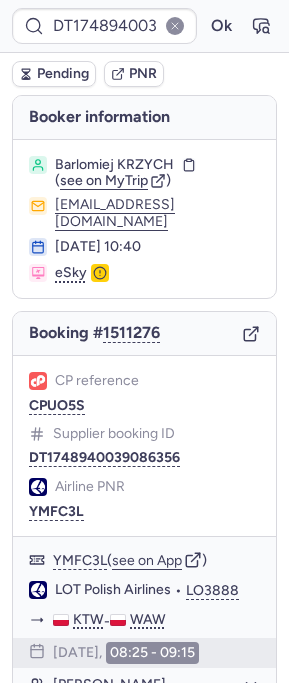 type on "CP5N3H" 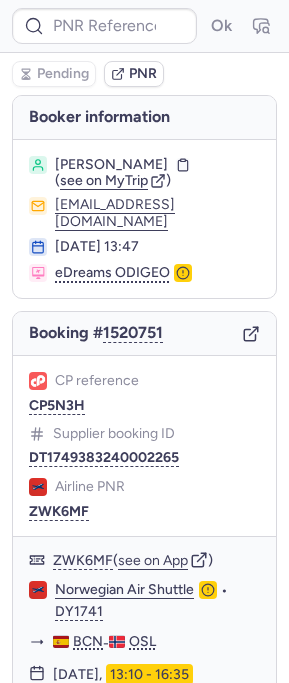type on "CPUO5S" 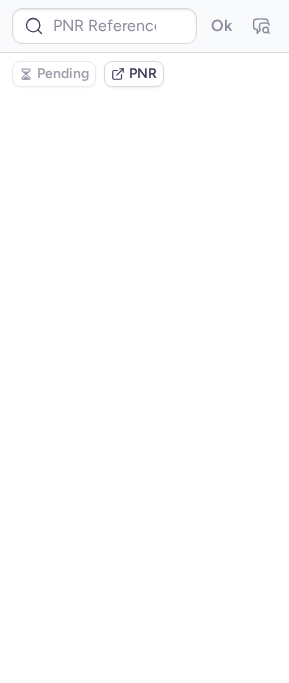 type on "CPUO5S" 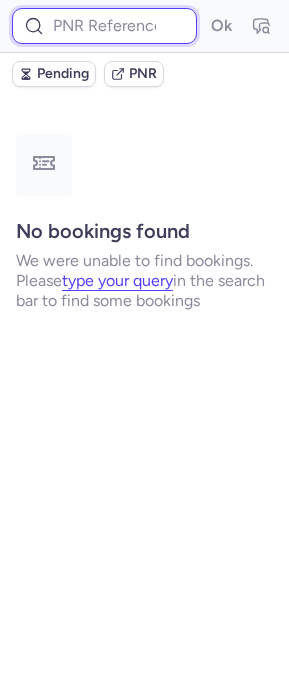 click at bounding box center [104, 26] 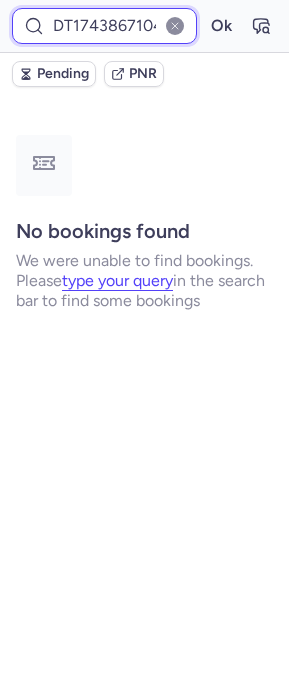 scroll, scrollTop: 0, scrollLeft: 57, axis: horizontal 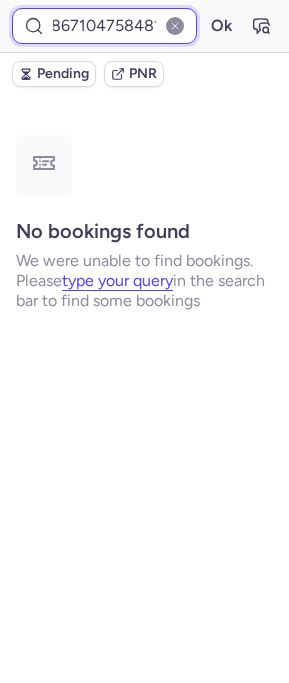 click on "Ok" at bounding box center [221, 26] 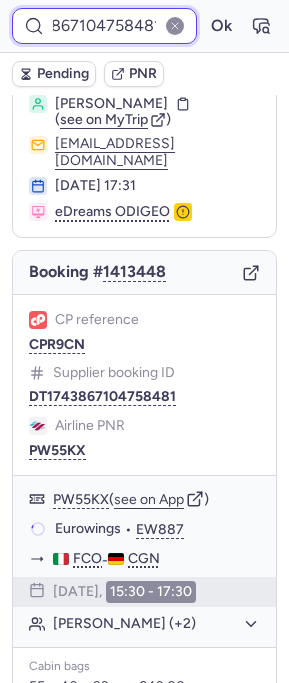 scroll, scrollTop: 0, scrollLeft: 0, axis: both 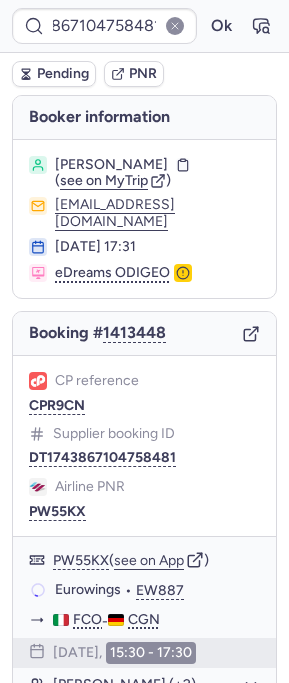 click 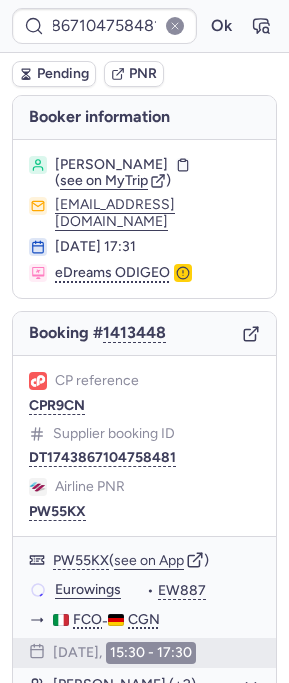 scroll, scrollTop: 0, scrollLeft: 0, axis: both 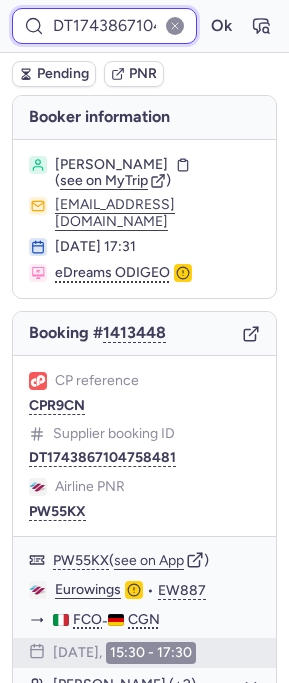 click on "DT1743867104758481" at bounding box center [104, 26] 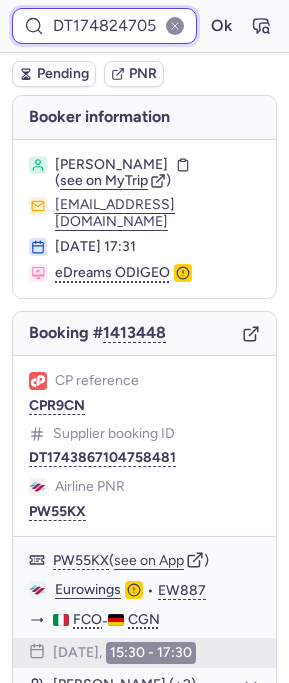 scroll, scrollTop: 0, scrollLeft: 82, axis: horizontal 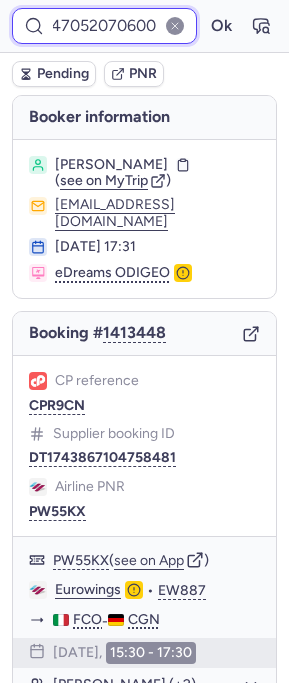 type on "DT1748247052070600" 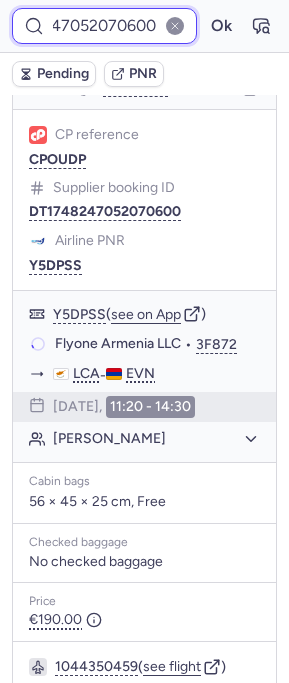 scroll, scrollTop: 380, scrollLeft: 0, axis: vertical 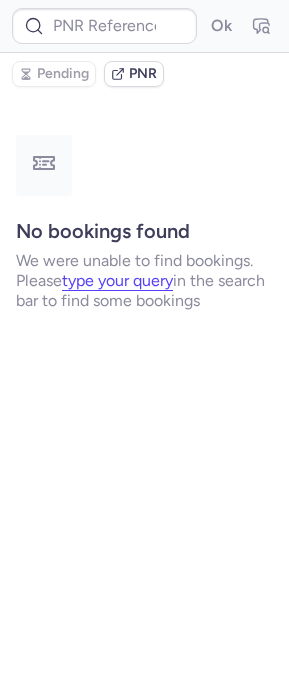 type on "CPOUDP" 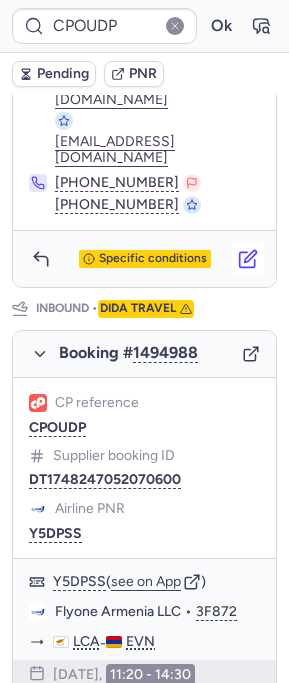 scroll, scrollTop: 981, scrollLeft: 0, axis: vertical 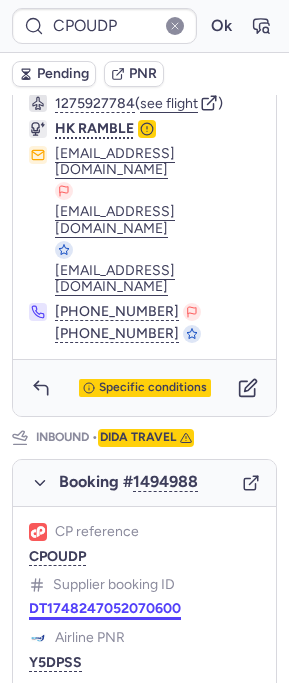 drag, startPoint x: 90, startPoint y: 559, endPoint x: 80, endPoint y: 553, distance: 11.661903 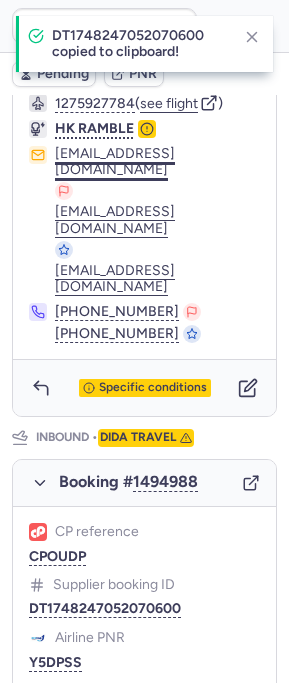 scroll, scrollTop: 977, scrollLeft: 0, axis: vertical 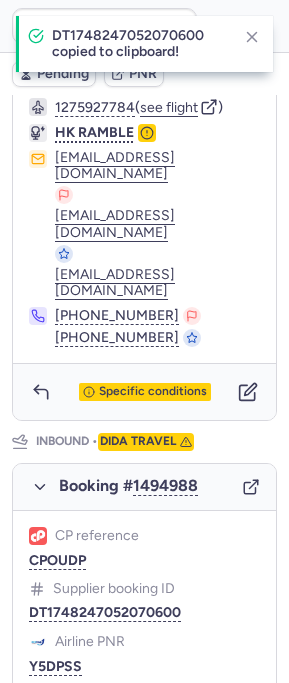 click at bounding box center (252, 37) 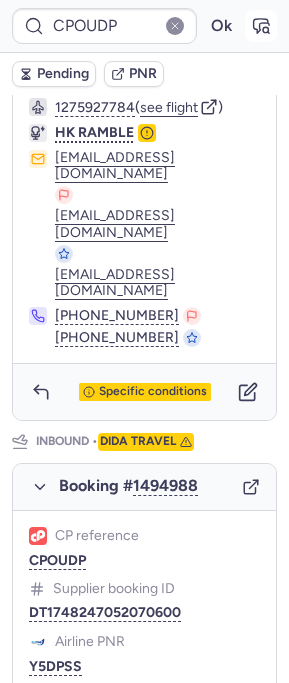 click 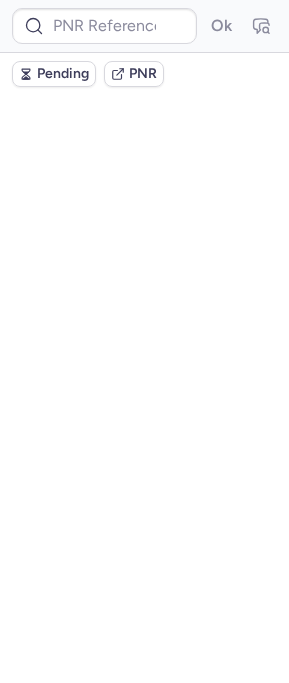 scroll, scrollTop: 0, scrollLeft: 0, axis: both 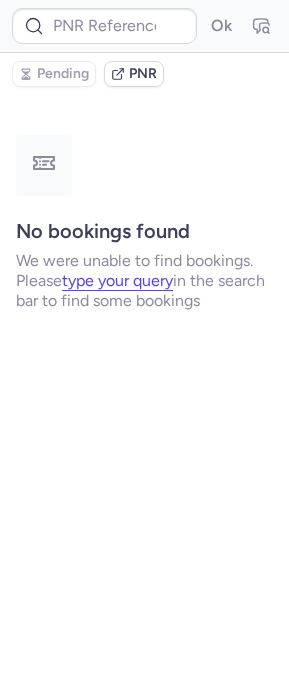 type on "W64612" 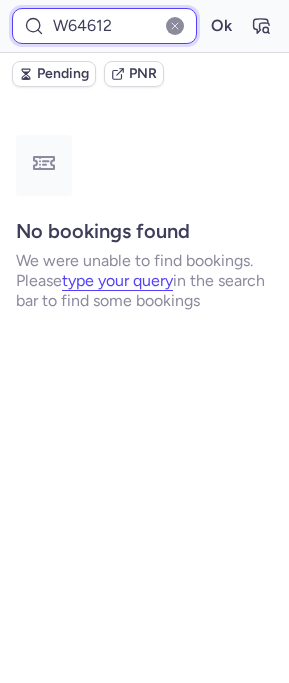 click on "W64612" at bounding box center (104, 26) 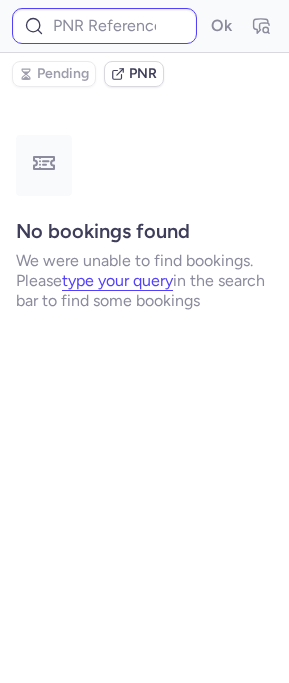 type on "CPOUDP" 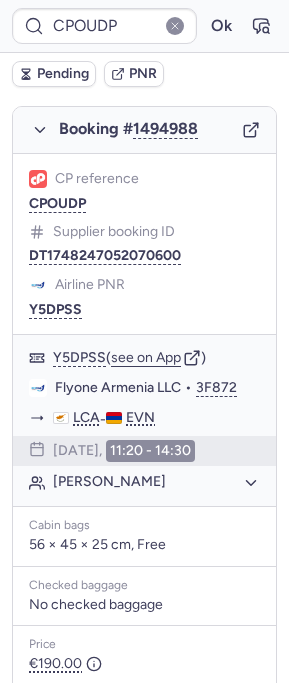 scroll, scrollTop: 1231, scrollLeft: 0, axis: vertical 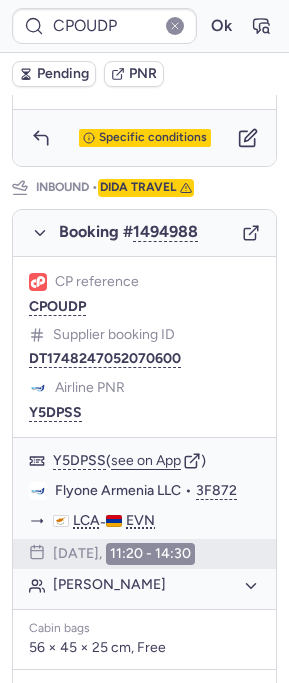click 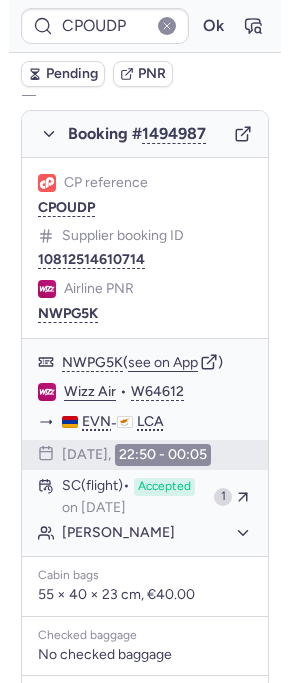 scroll, scrollTop: 307, scrollLeft: 0, axis: vertical 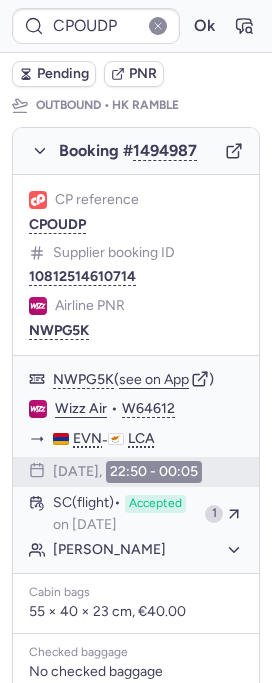 click 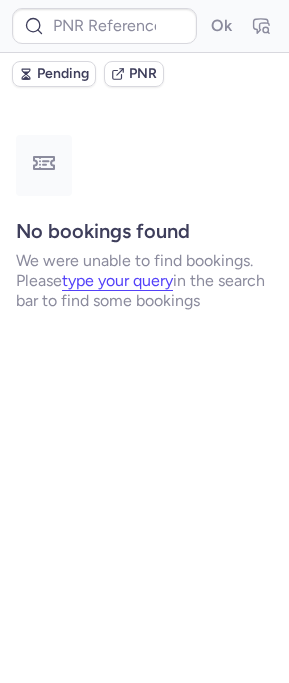 scroll, scrollTop: 0, scrollLeft: 0, axis: both 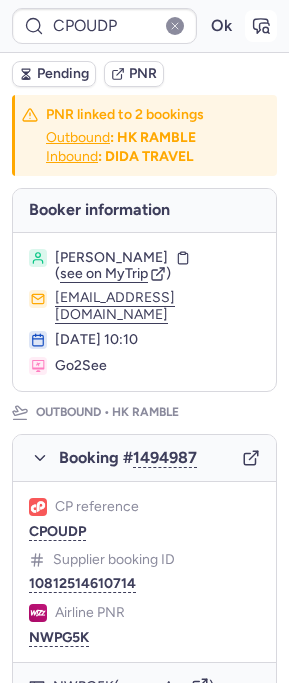 click 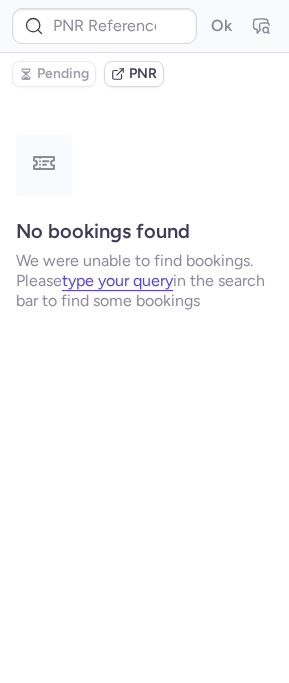 type on "CPOUDP" 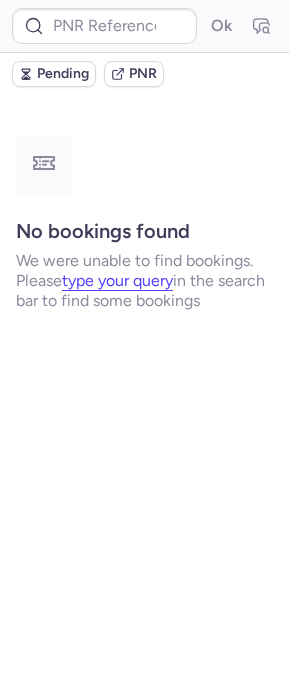 type on "CPYTXB" 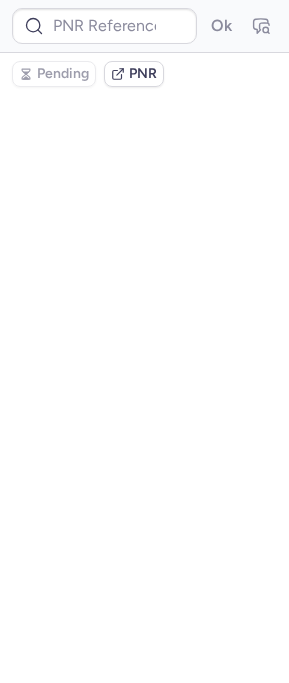 scroll, scrollTop: 0, scrollLeft: 0, axis: both 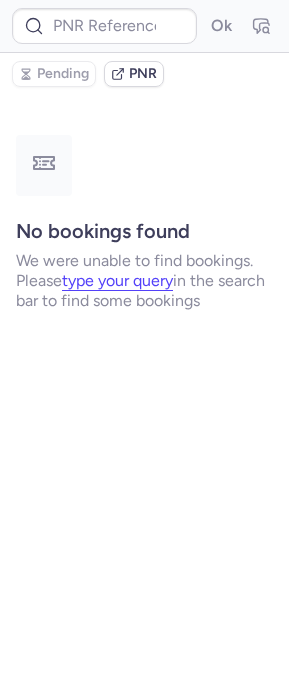 type on "CP9V9Z" 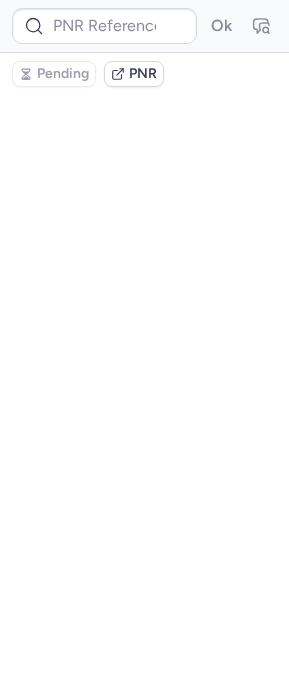 scroll, scrollTop: 0, scrollLeft: 0, axis: both 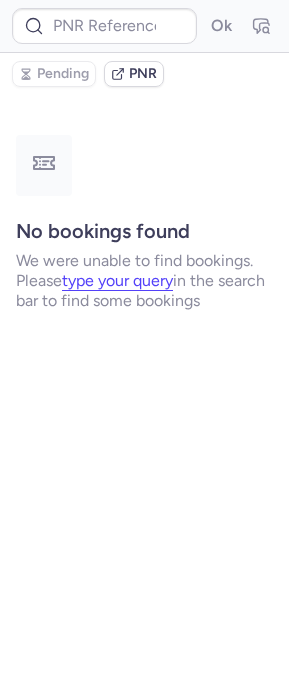 type on "CPNSPQ" 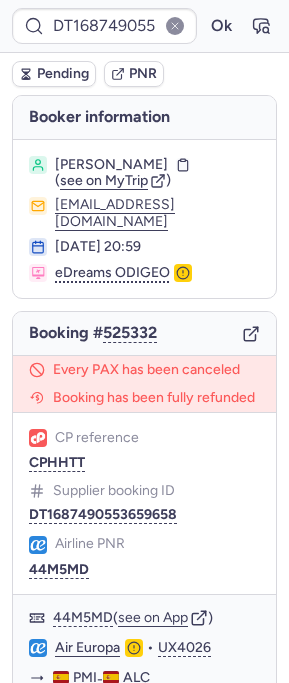 type on "CP4QFX" 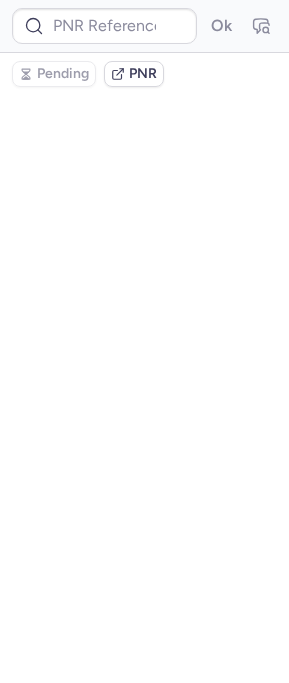 type on "CP4QFX" 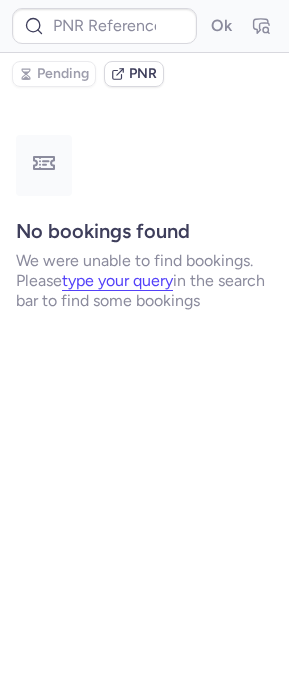 type on "CP4QFX" 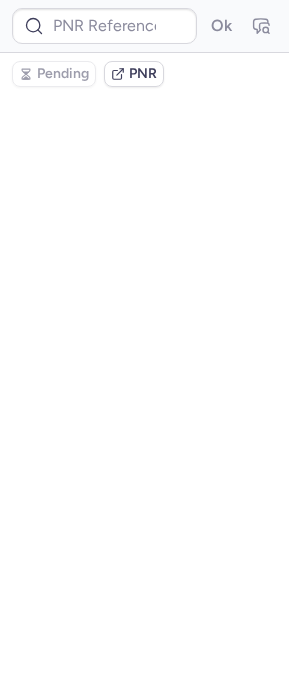 type on "CP37P2" 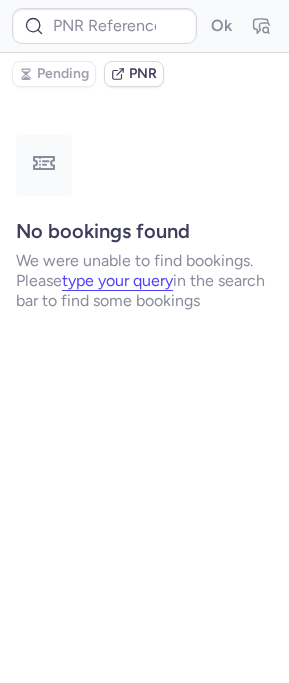 type on "CPEMUD" 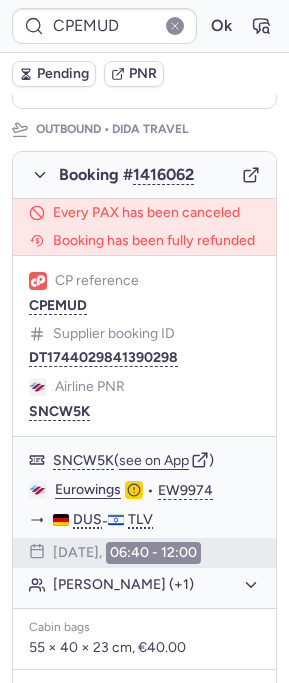 scroll, scrollTop: 161, scrollLeft: 0, axis: vertical 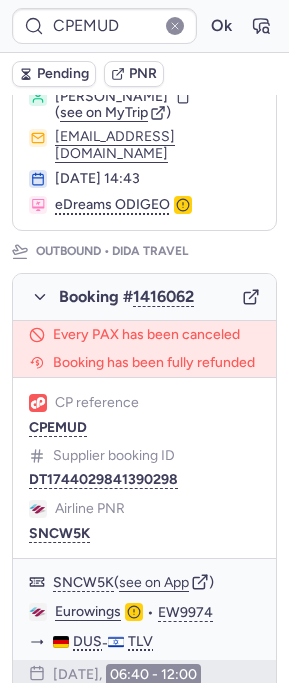 click on "Booking # 1416062" at bounding box center (144, 297) 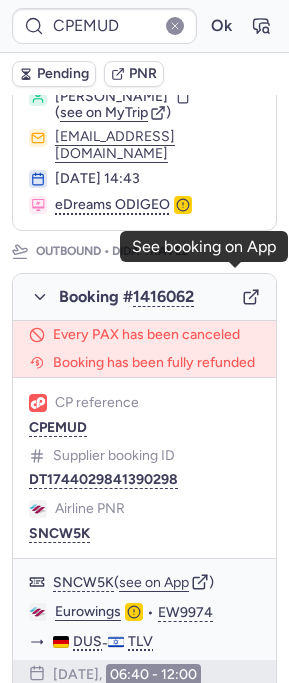 click 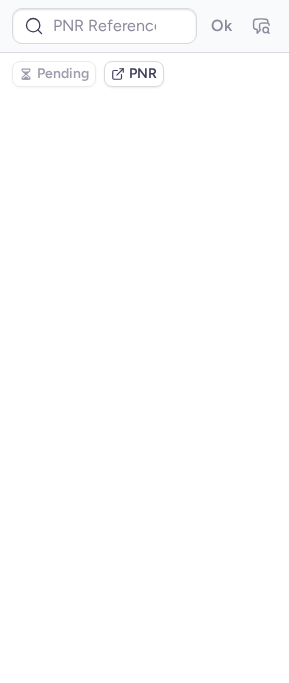 type on "CPKAW5" 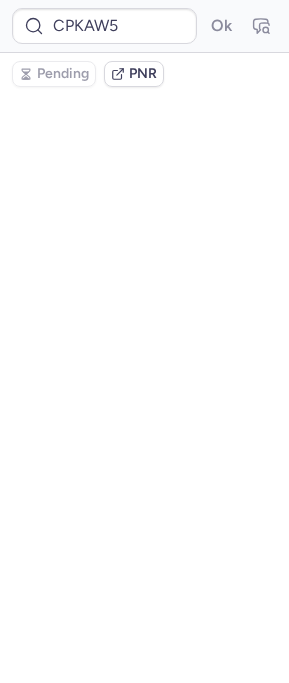 scroll, scrollTop: 0, scrollLeft: 0, axis: both 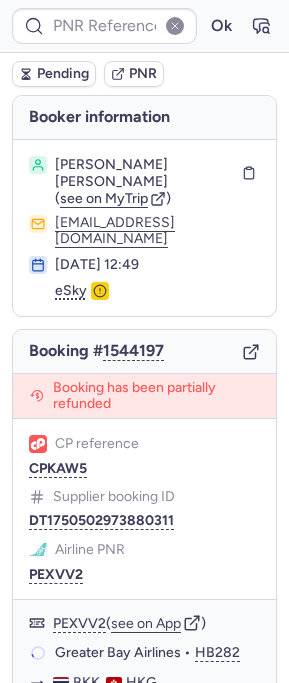 type on "CPKAW5" 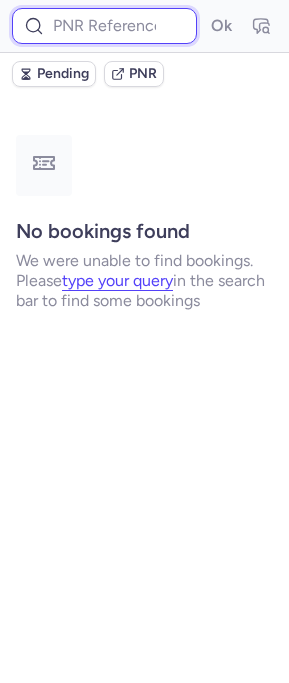 click at bounding box center [104, 26] 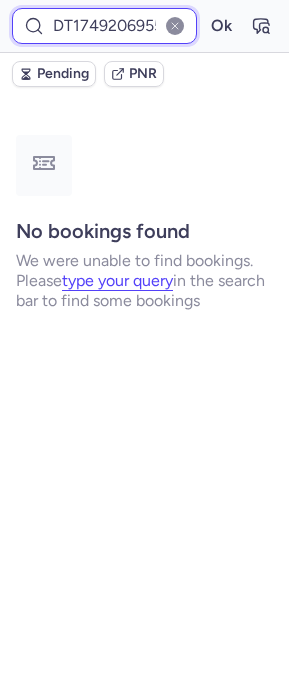 scroll, scrollTop: 0, scrollLeft: 58, axis: horizontal 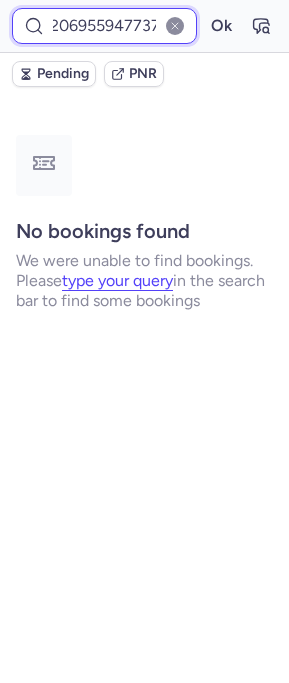 type on "DT1749206955947737" 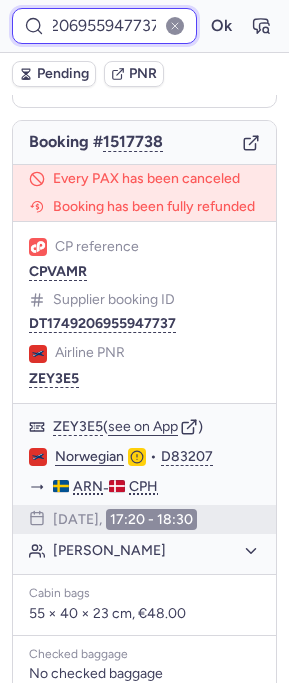 scroll, scrollTop: 165, scrollLeft: 0, axis: vertical 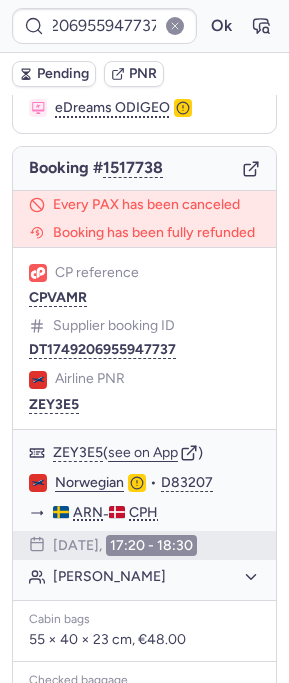 click 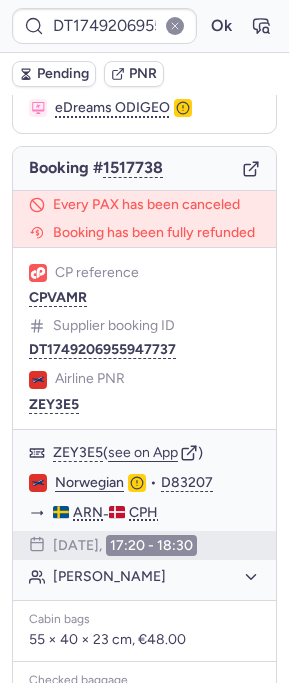 click on "CP reference CPVAMR Supplier booking ID DT1749206955947737 Airline PNR ZEY3E5" at bounding box center (144, 338) 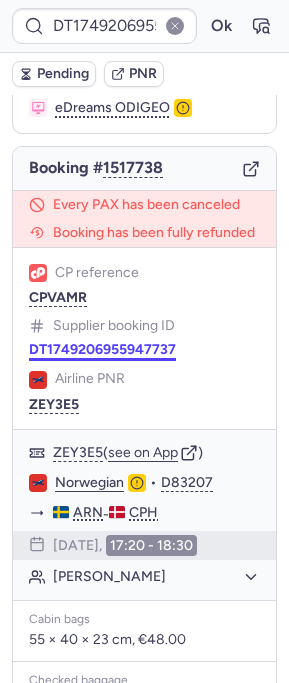 click on "DT1749206955947737" at bounding box center [102, 350] 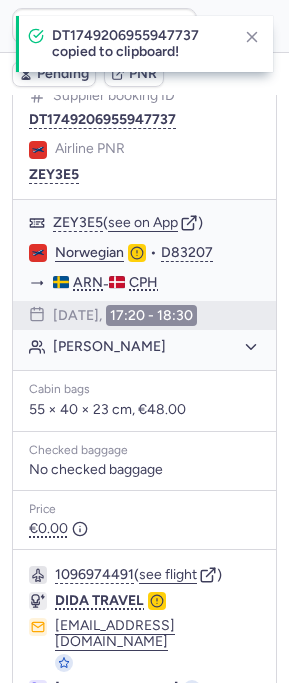 scroll, scrollTop: 448, scrollLeft: 0, axis: vertical 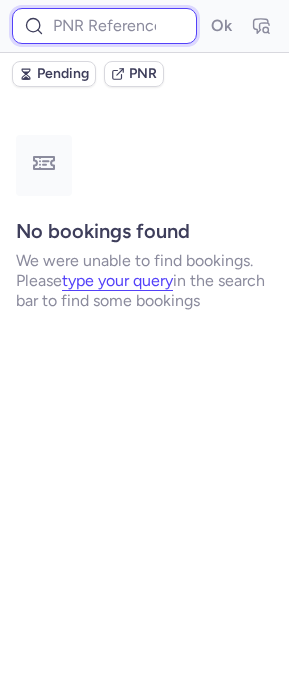 click at bounding box center (104, 26) 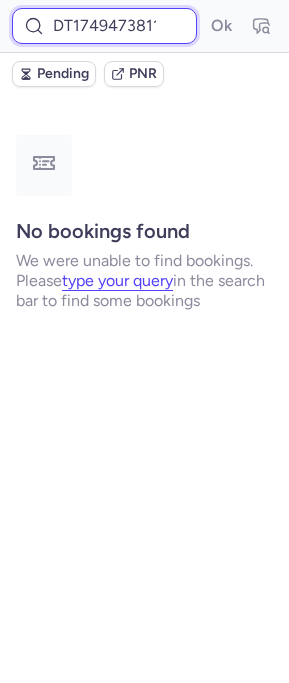scroll, scrollTop: 0, scrollLeft: 56, axis: horizontal 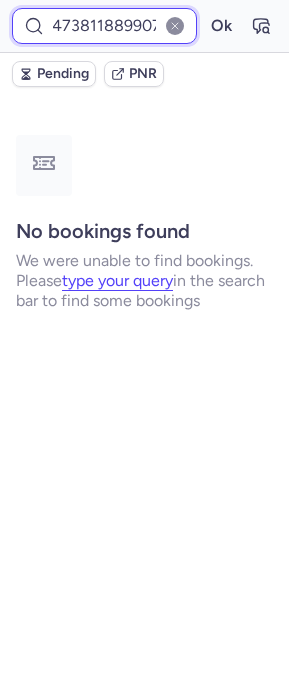 type on "DT1749473811889907" 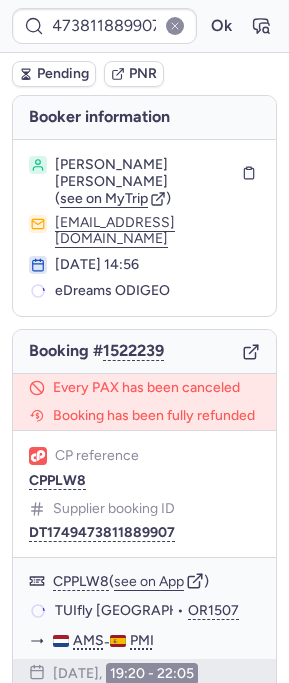 scroll, scrollTop: 0, scrollLeft: 0, axis: both 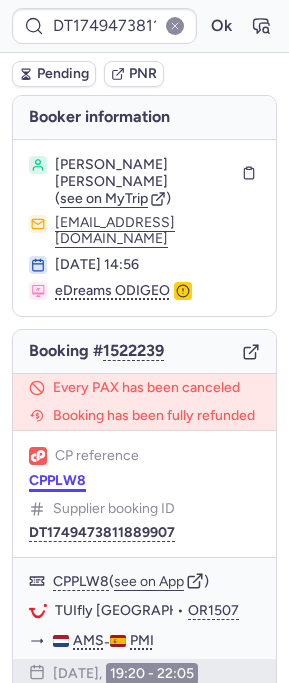 click on "CPPLW8" at bounding box center (57, 481) 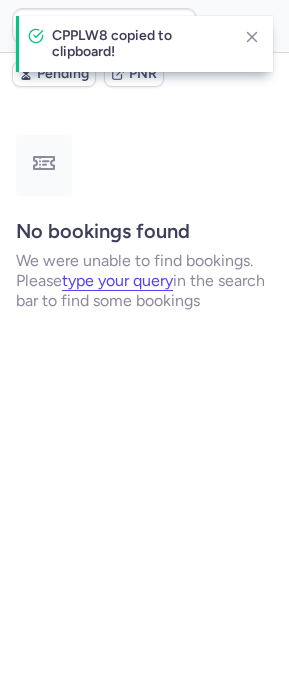 drag, startPoint x: 249, startPoint y: 32, endPoint x: 236, endPoint y: 36, distance: 13.601471 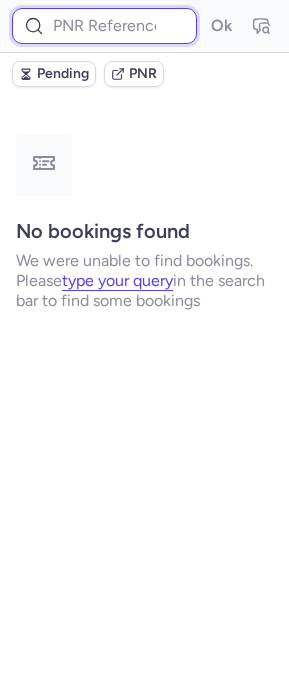 click at bounding box center (104, 26) 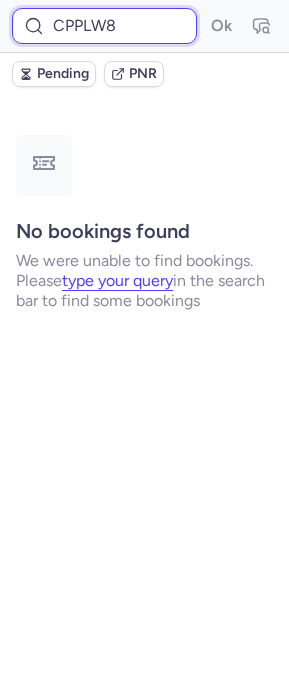 type on "CPPLW8" 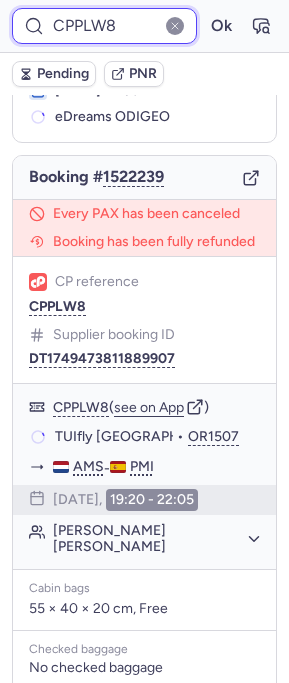 scroll, scrollTop: 162, scrollLeft: 0, axis: vertical 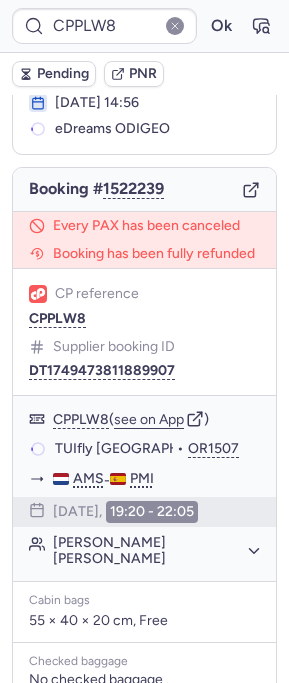 click 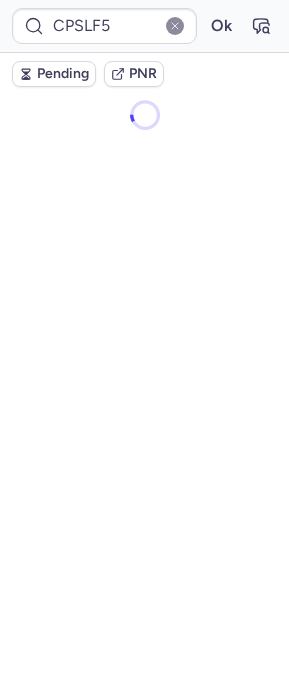 scroll, scrollTop: 0, scrollLeft: 0, axis: both 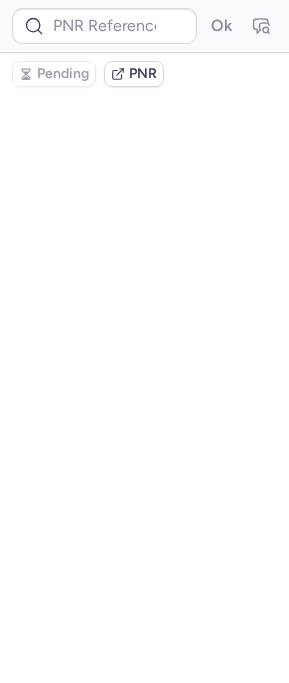 type on "CPEMUD" 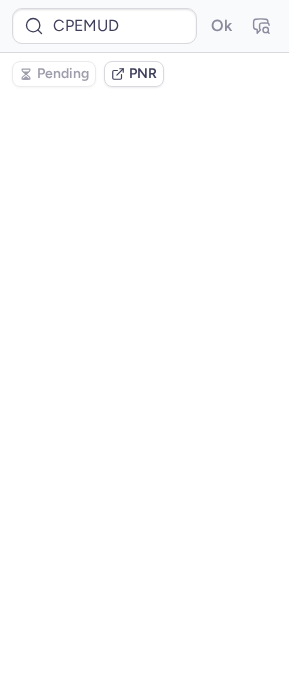 scroll, scrollTop: 0, scrollLeft: 0, axis: both 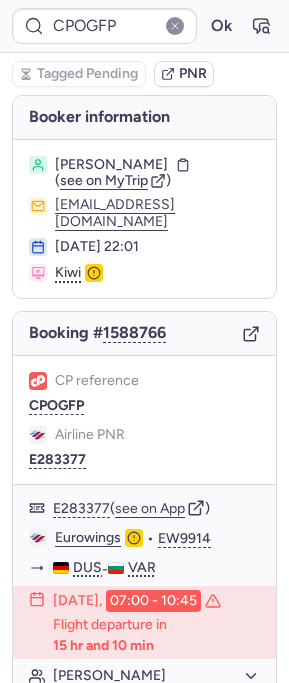 type on "7328980" 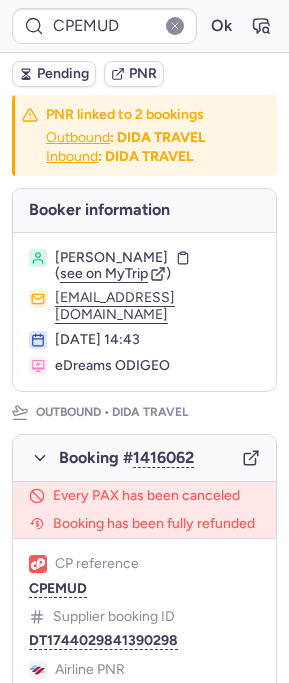 type on "CPD4DJ" 